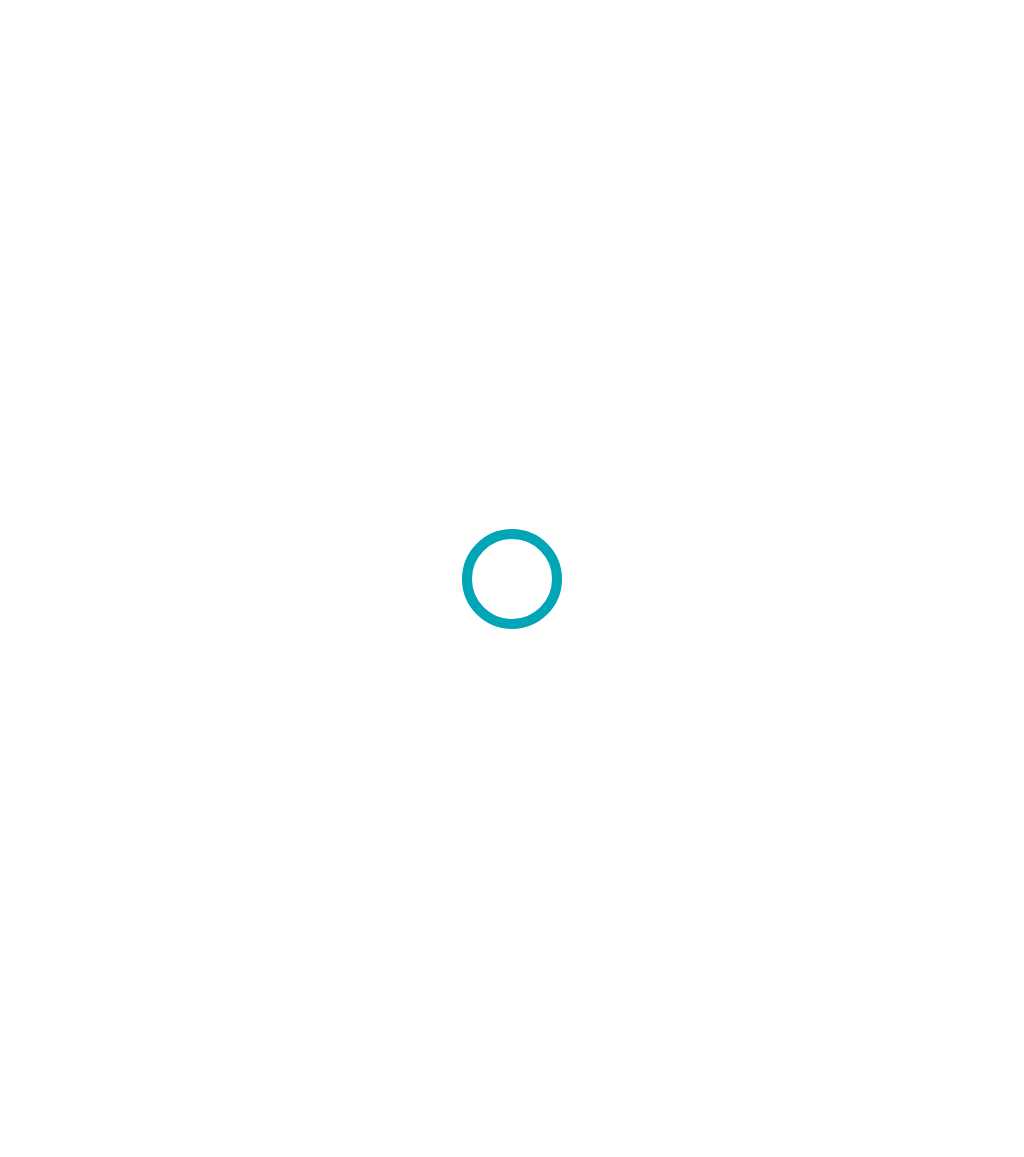 scroll, scrollTop: 0, scrollLeft: 0, axis: both 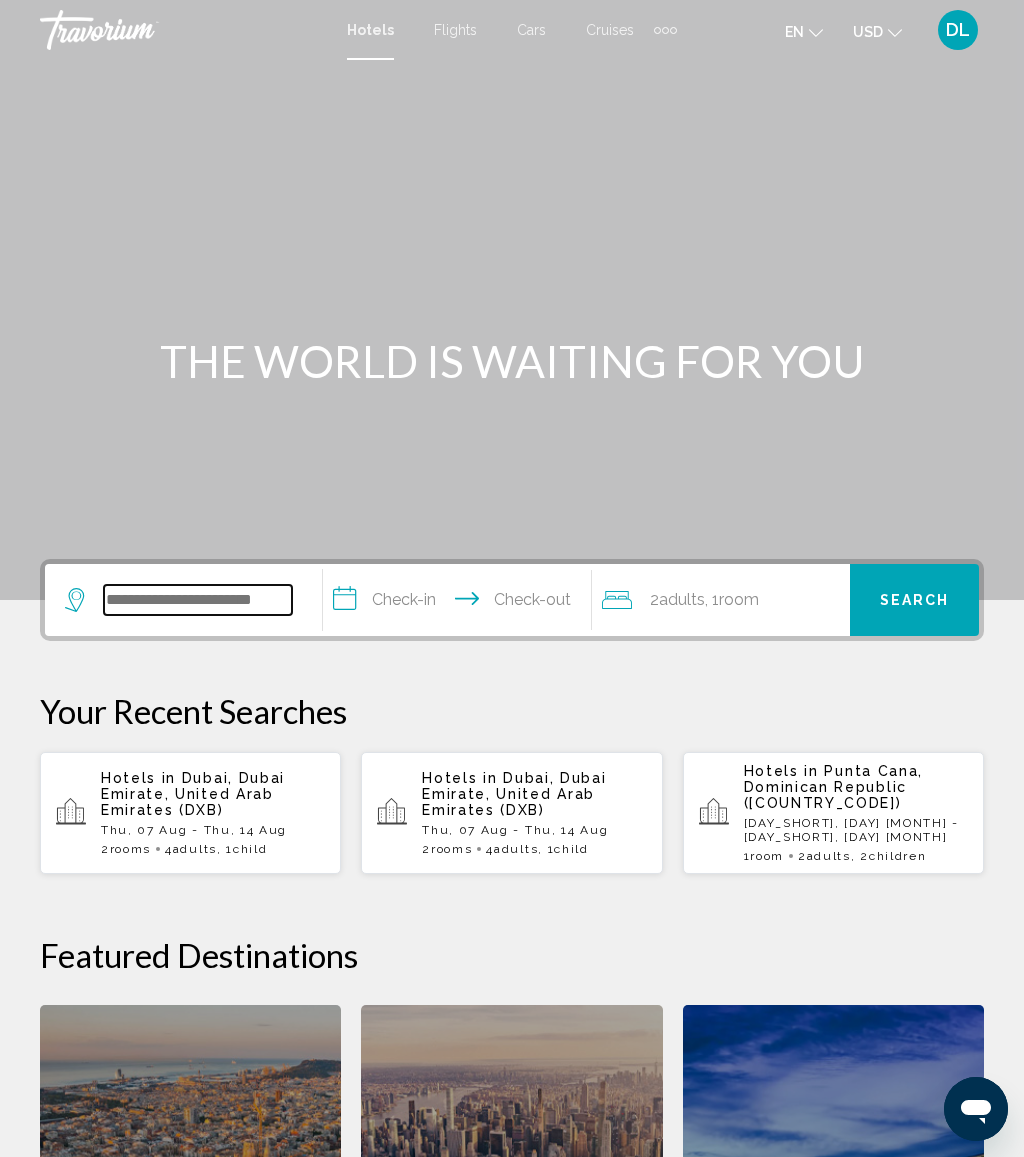 click at bounding box center [198, 600] 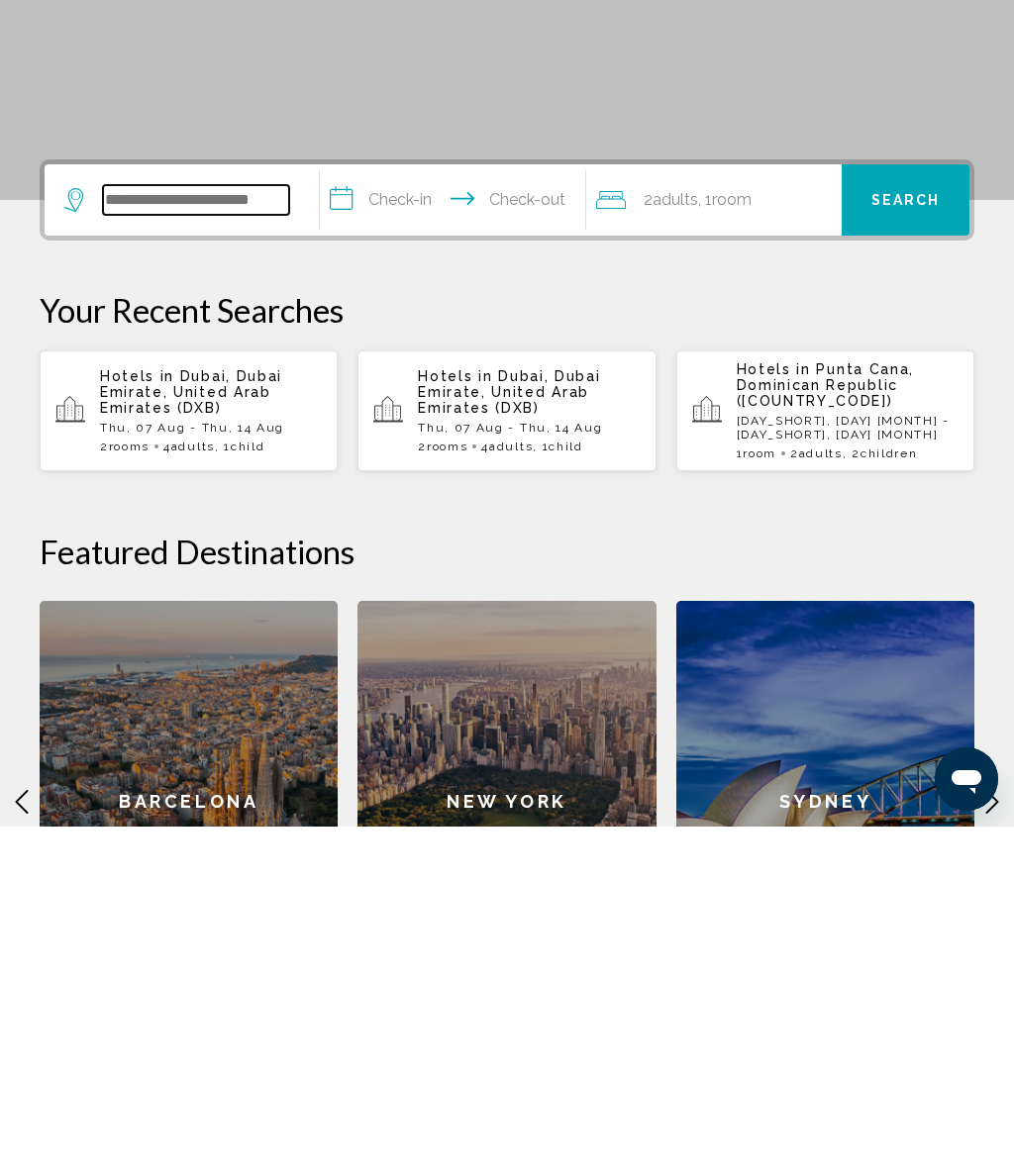 scroll, scrollTop: 140, scrollLeft: 0, axis: vertical 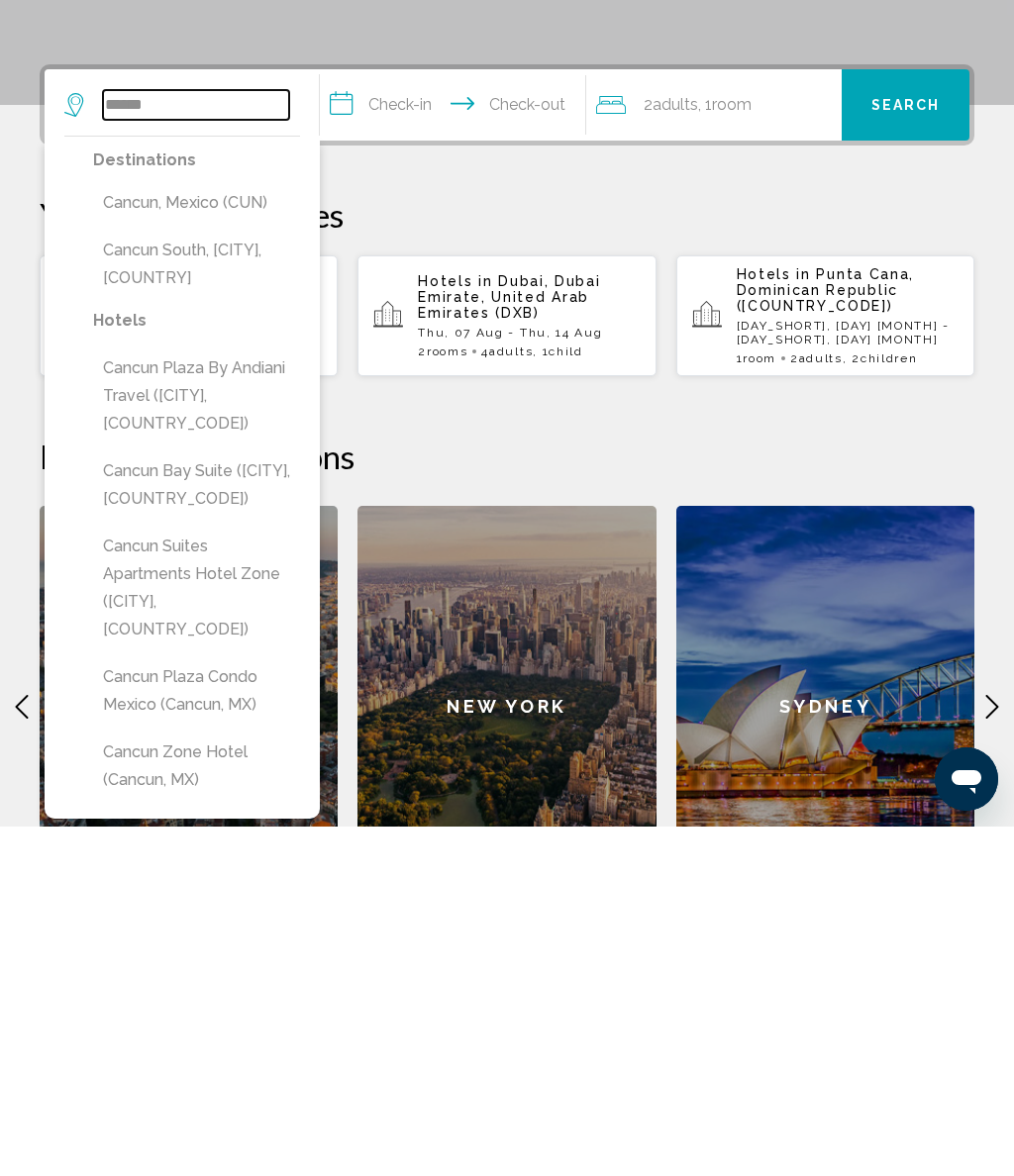 type on "******" 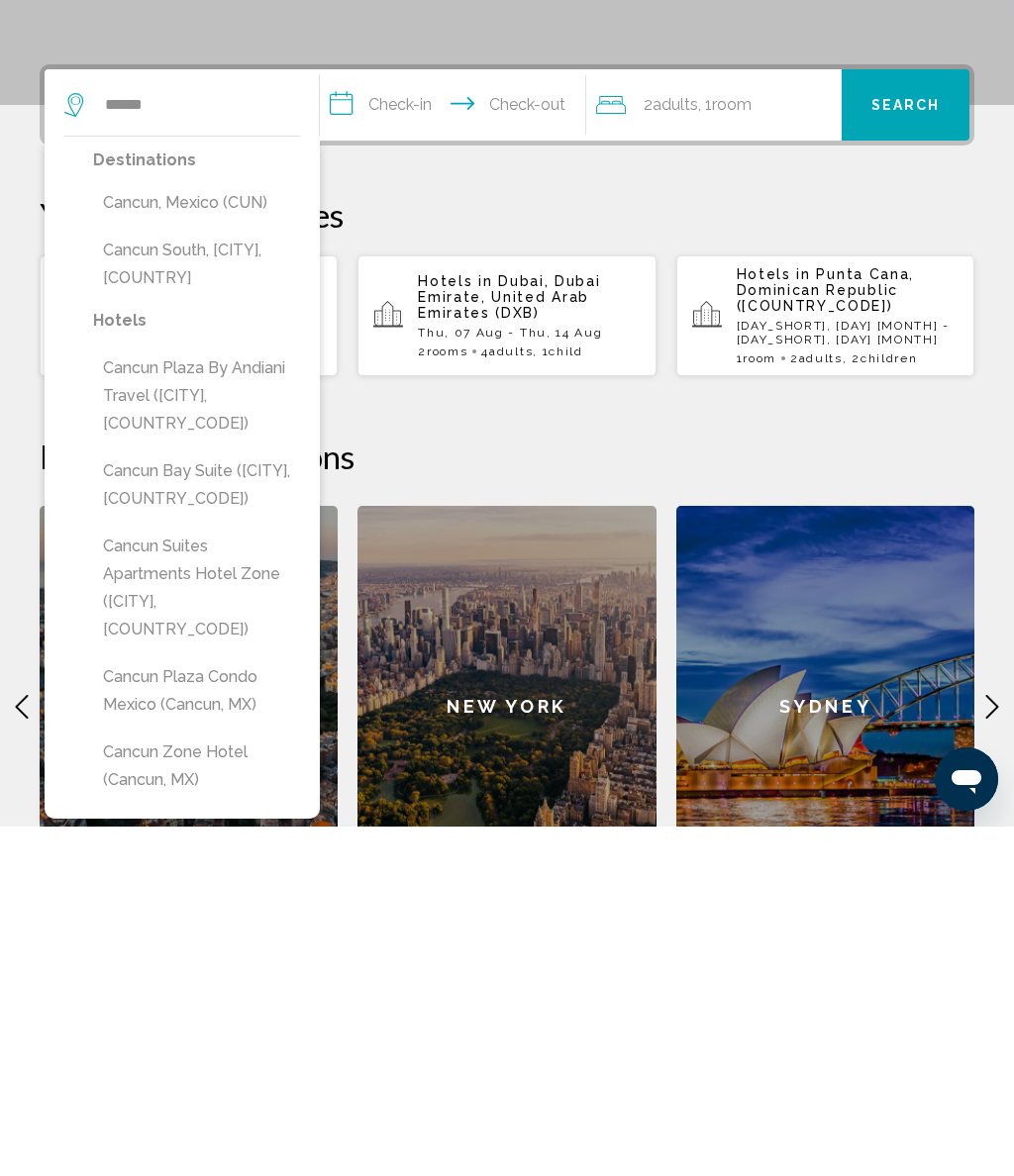 click on "Cancun, Mexico (CUN)" at bounding box center [196, 552] 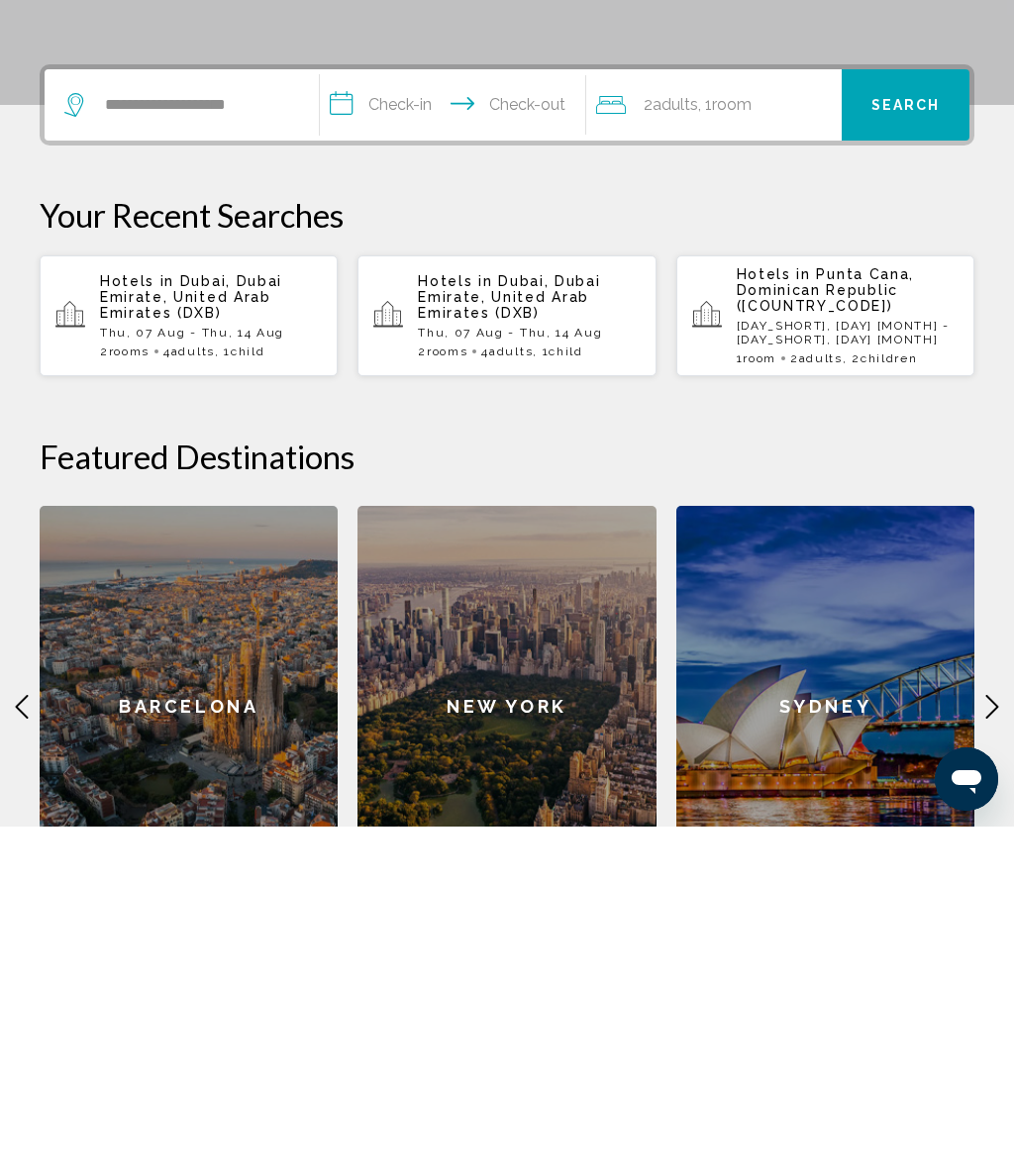 click on "**********" at bounding box center (456, 457) 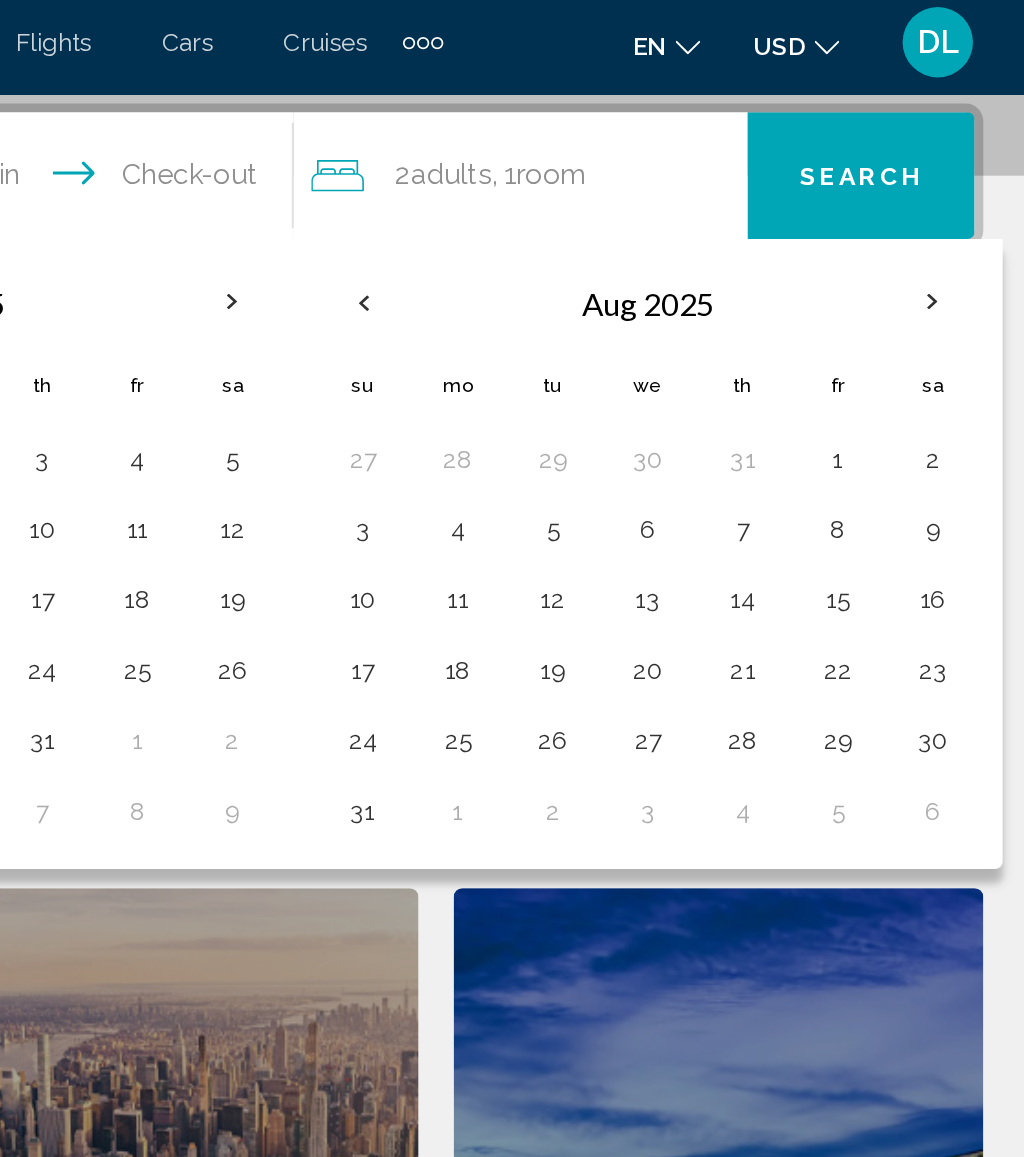 scroll, scrollTop: 417, scrollLeft: 0, axis: vertical 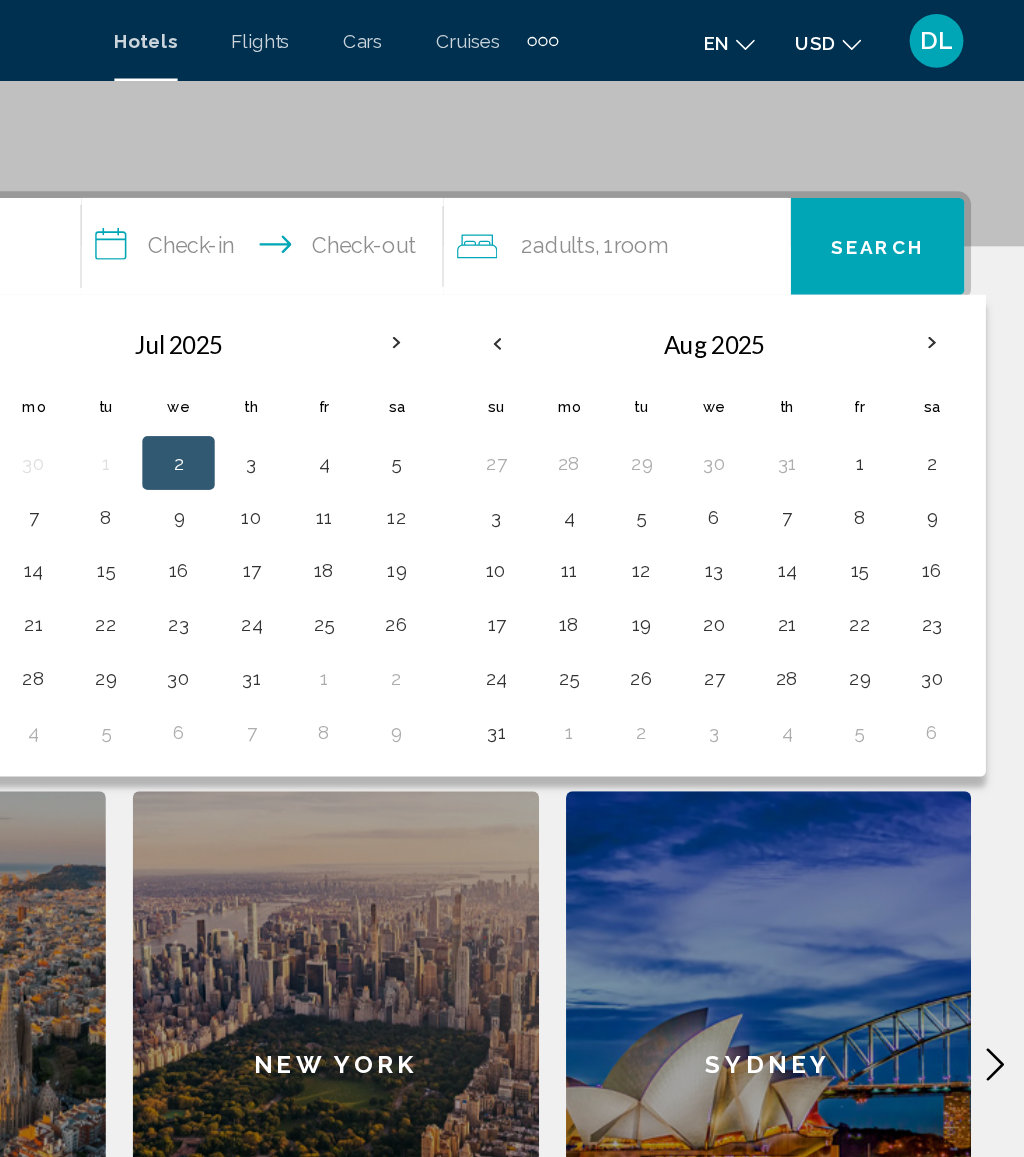click on "19" at bounding box center [557, 424] 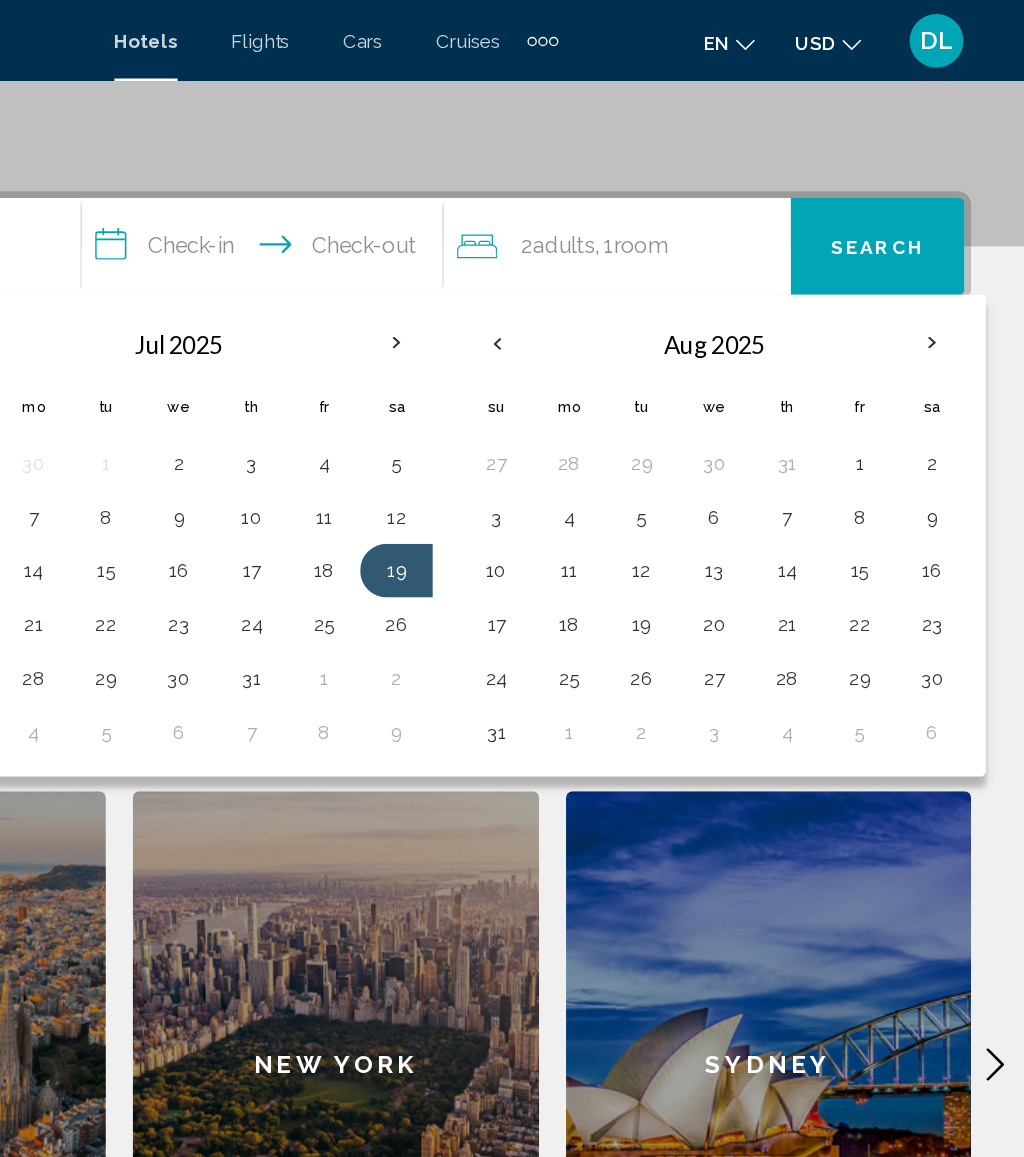 click on "25" at bounding box center [503, 464] 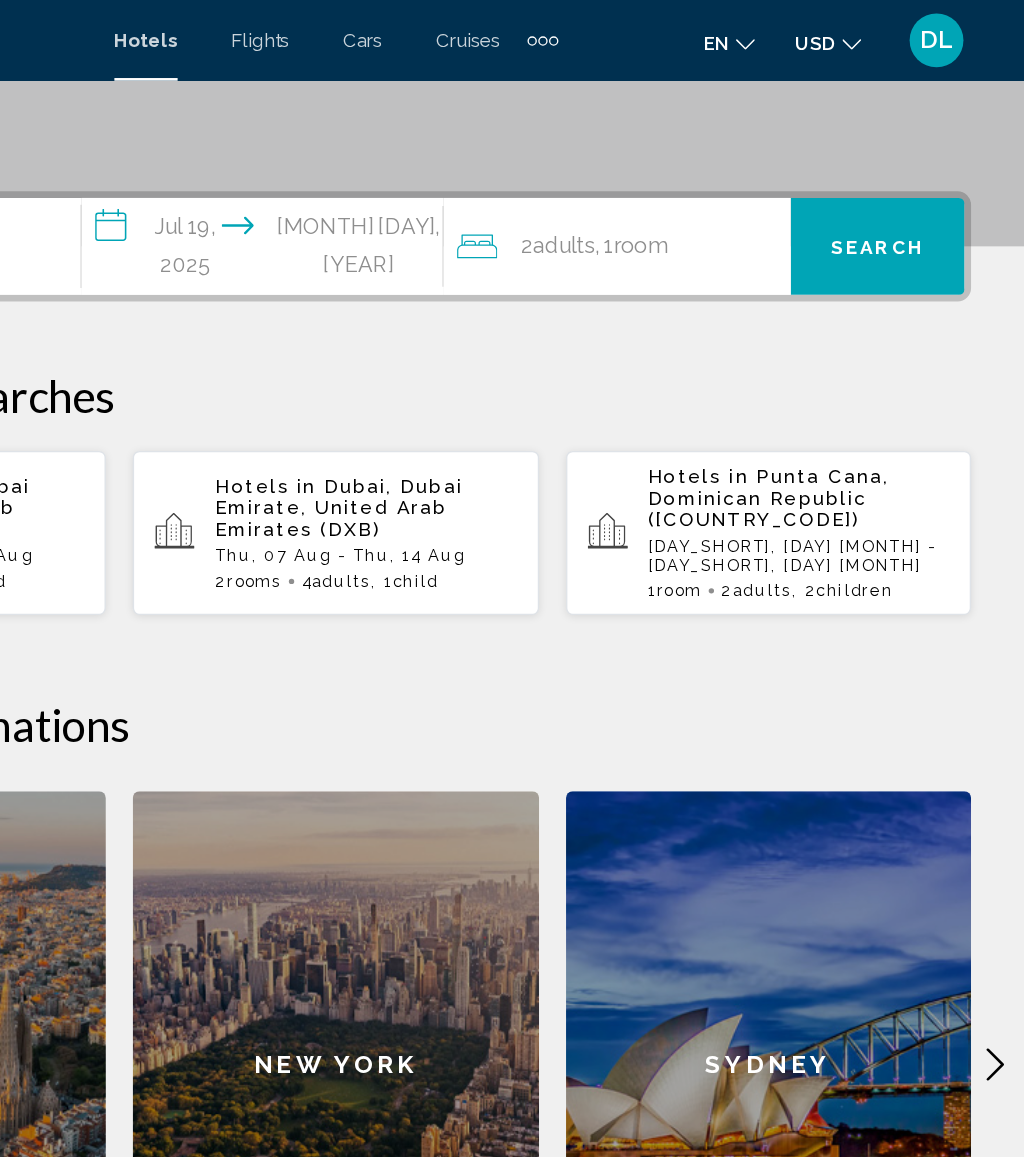 click on "2  Adult Adults , 1  Room rooms" at bounding box center (726, 183) 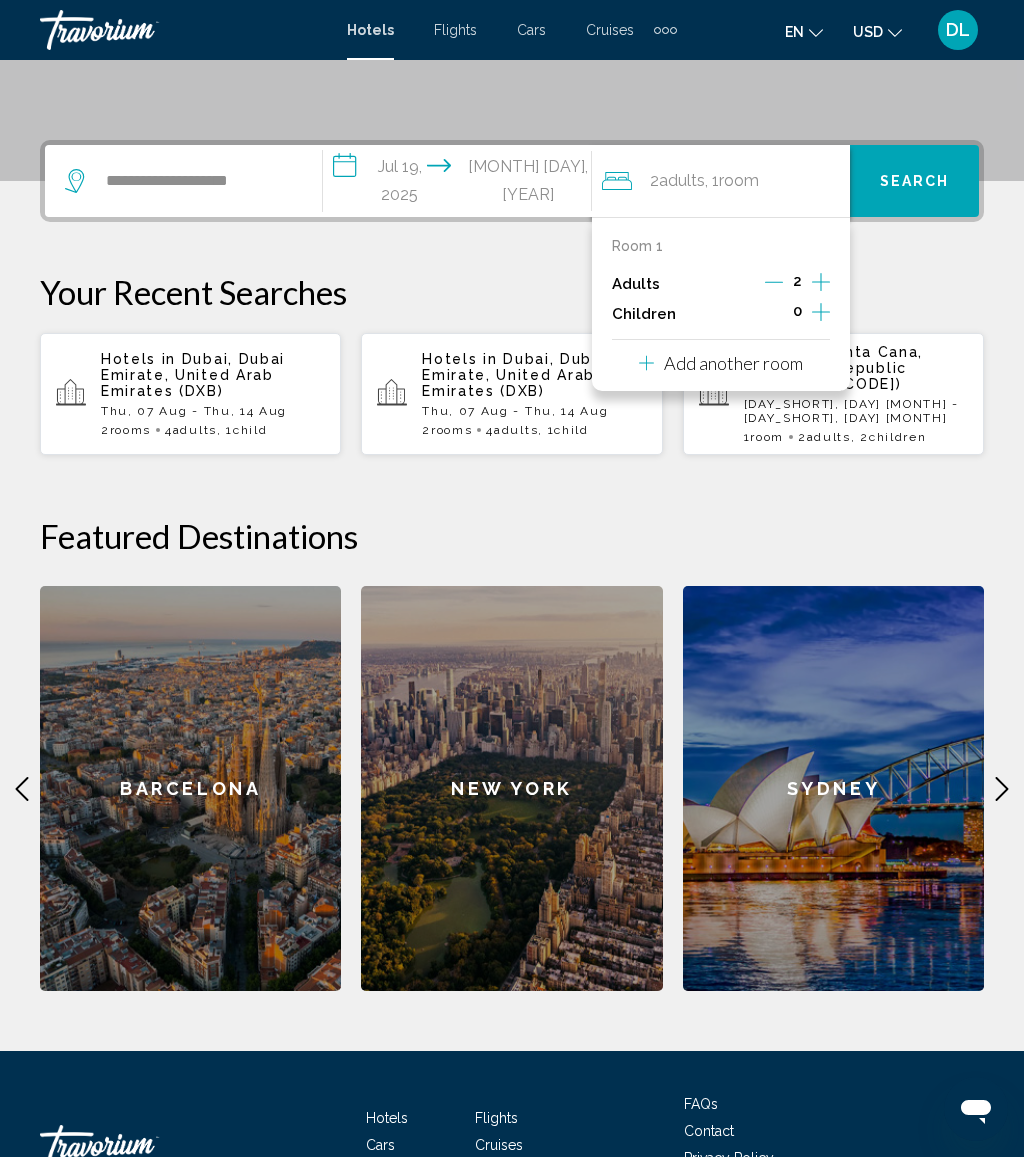 click at bounding box center (821, 312) 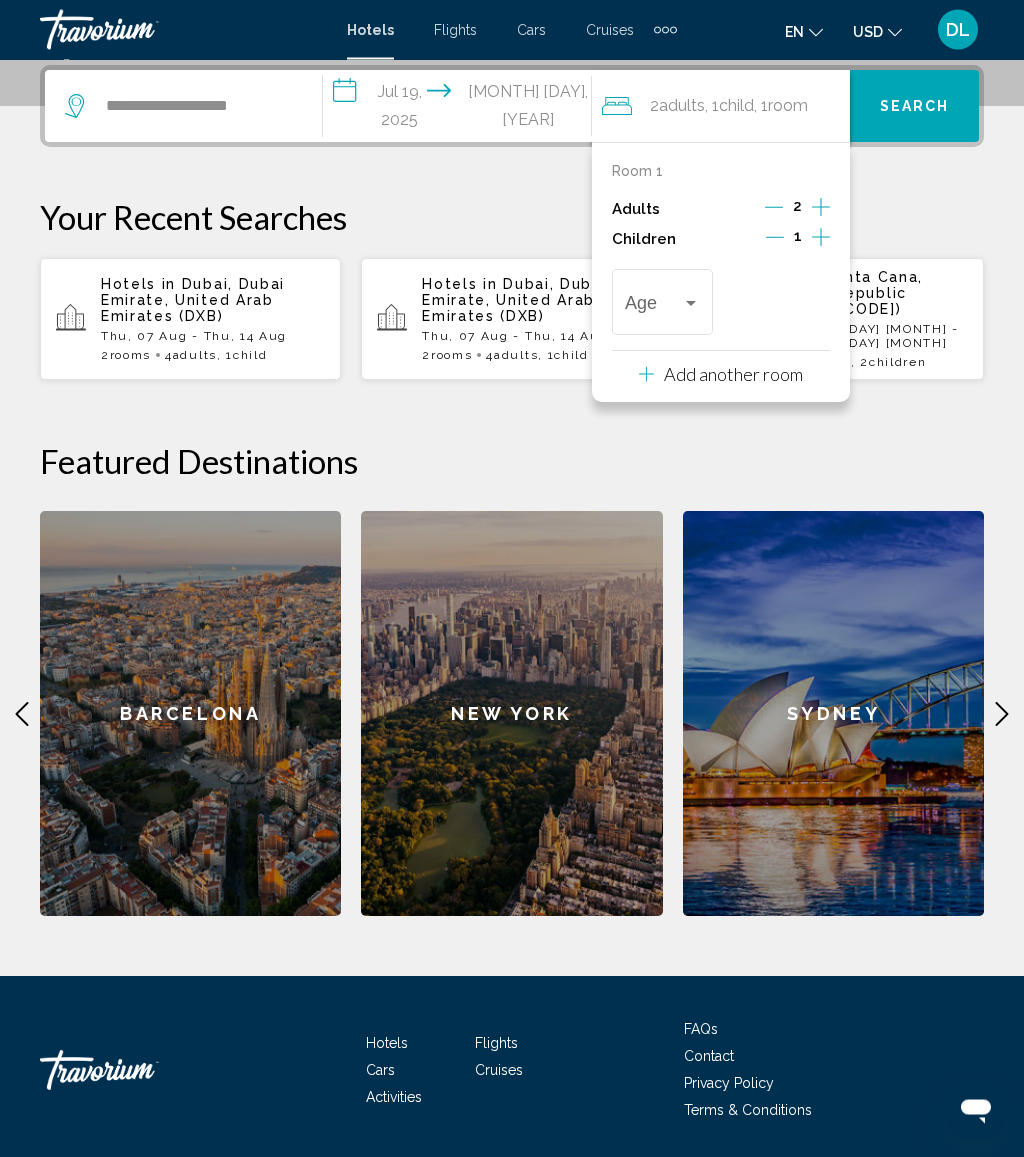 scroll, scrollTop: 494, scrollLeft: 0, axis: vertical 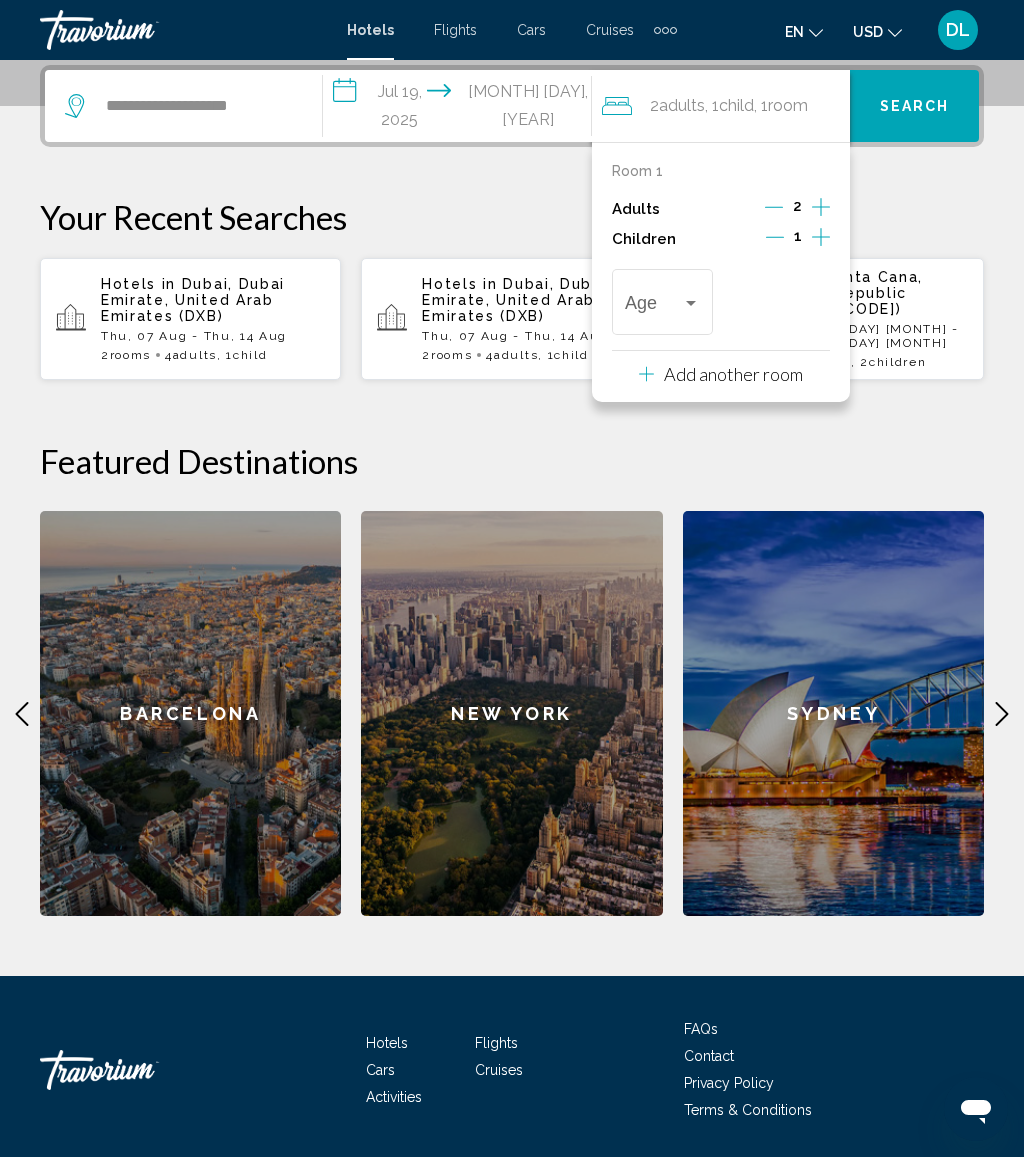 click at bounding box center [653, 307] 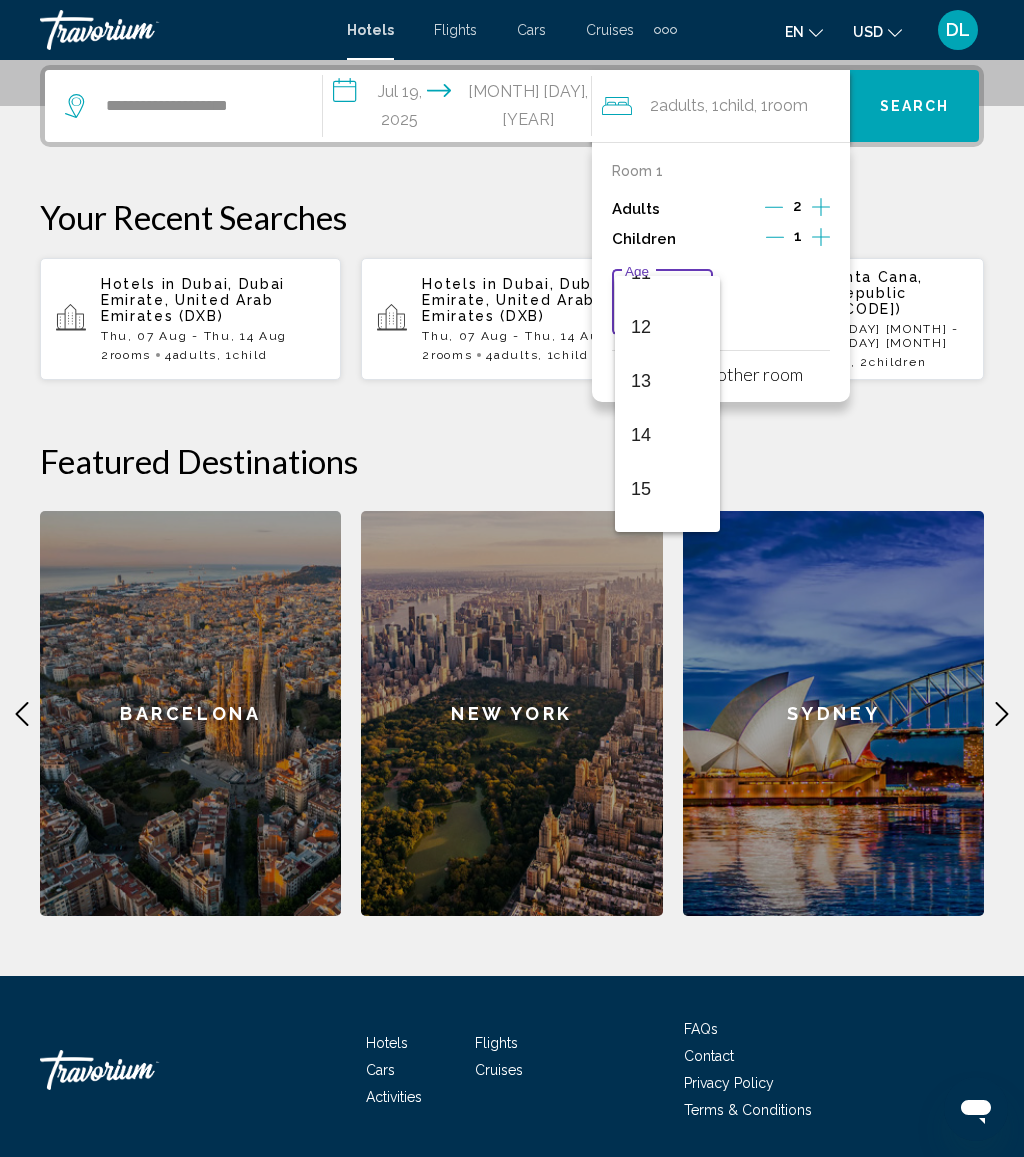 scroll, scrollTop: 708, scrollLeft: 0, axis: vertical 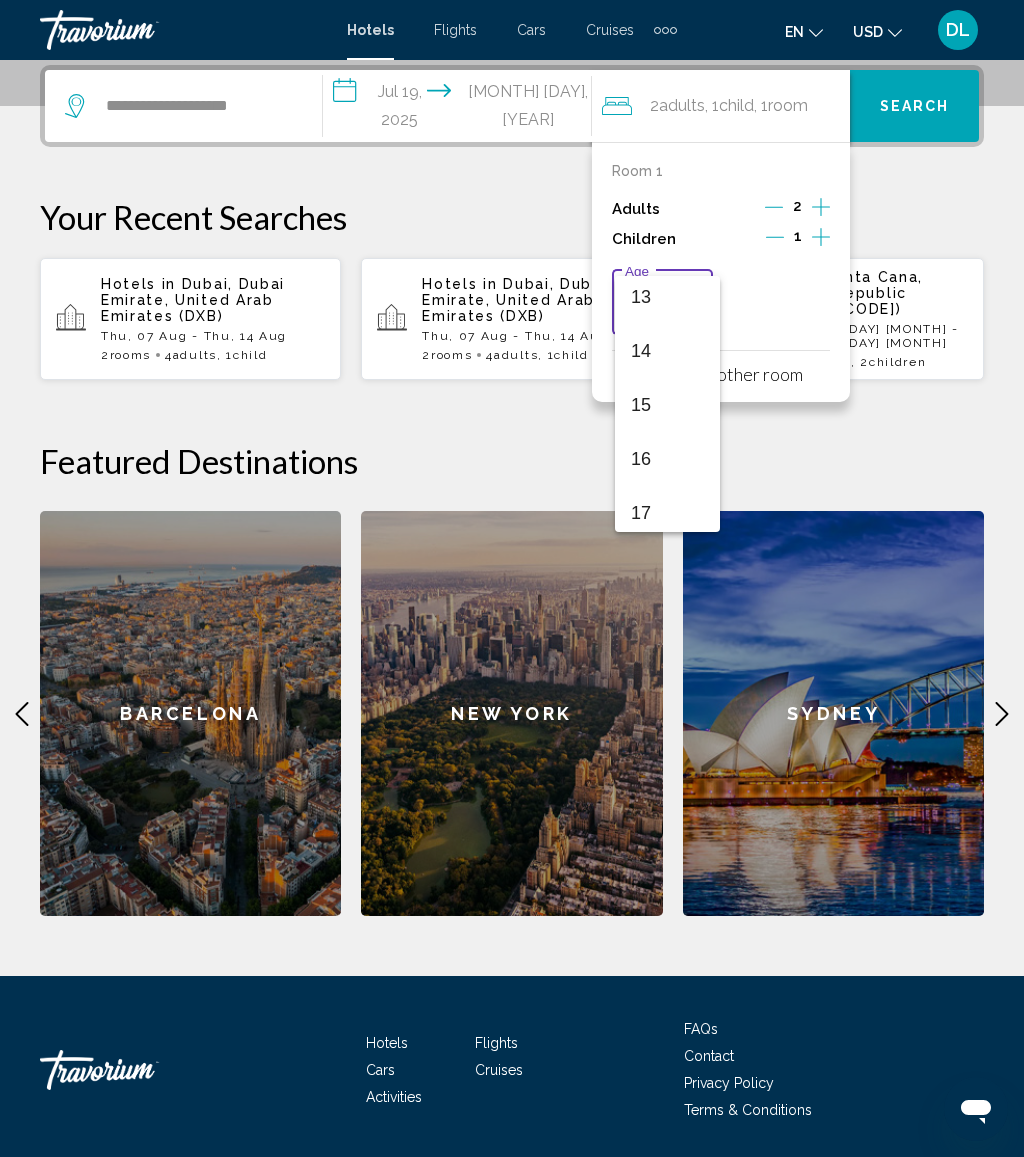 click on "14" at bounding box center (667, 351) 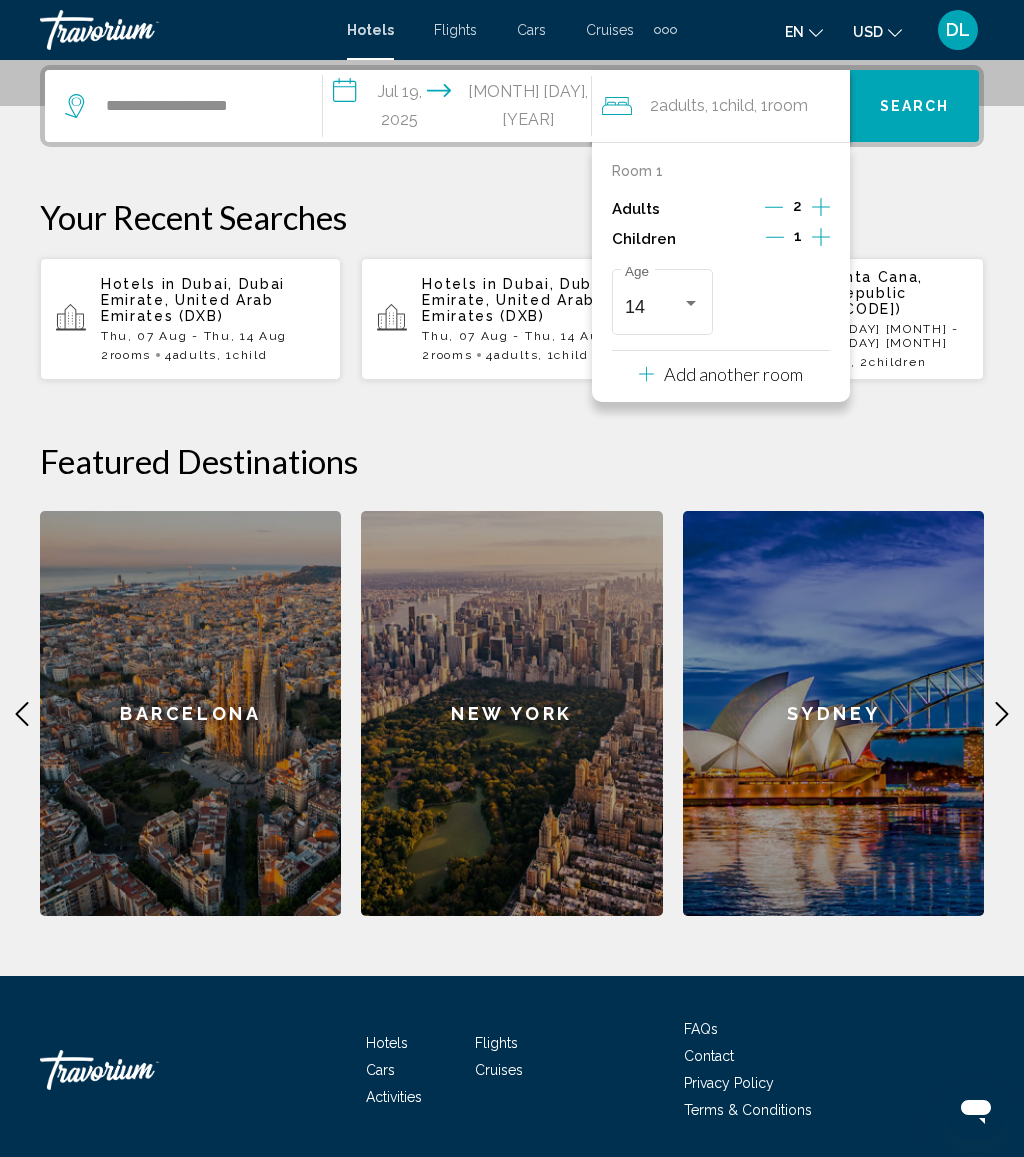 click on "Search" at bounding box center (914, 106) 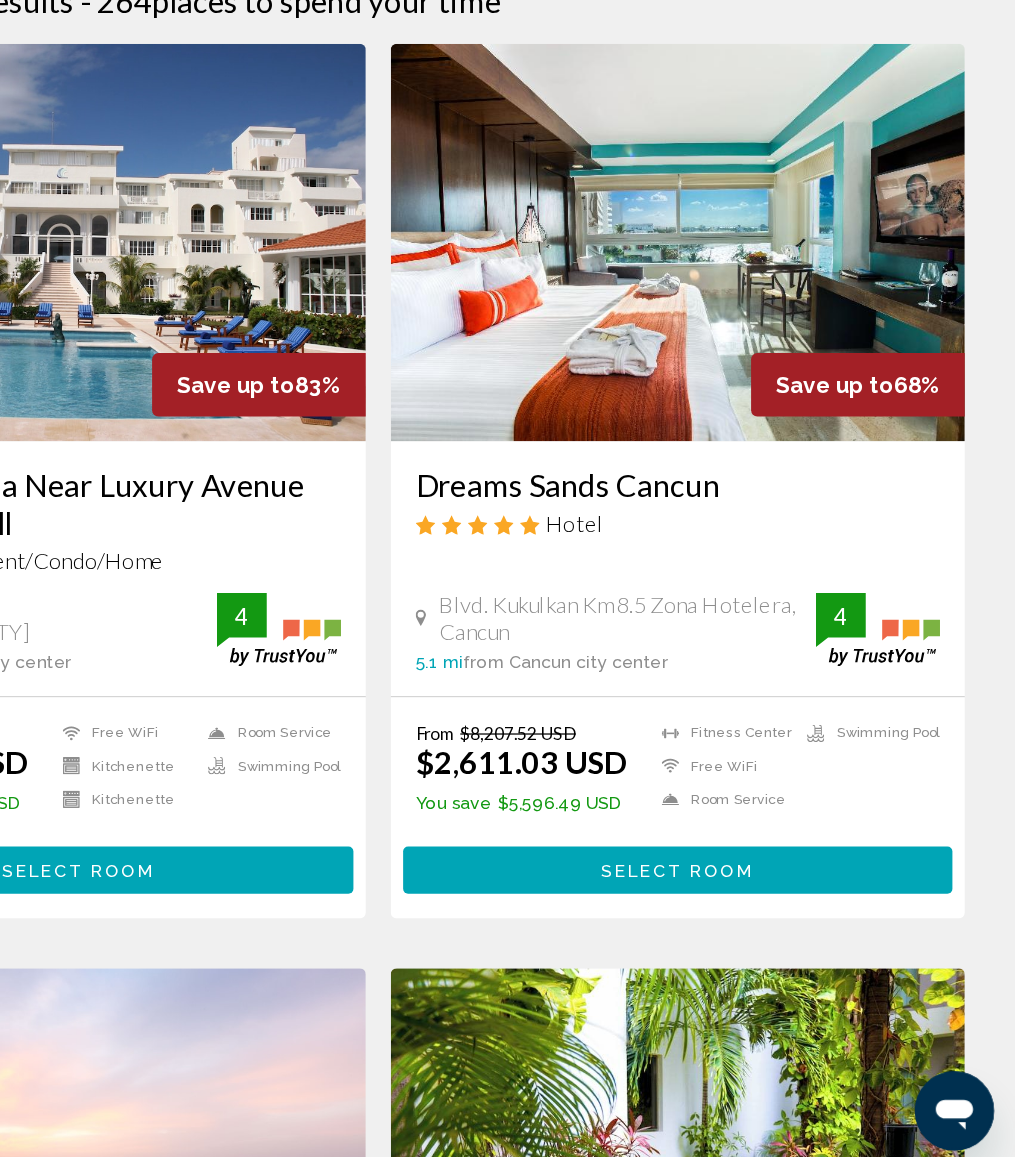 scroll, scrollTop: 65, scrollLeft: 0, axis: vertical 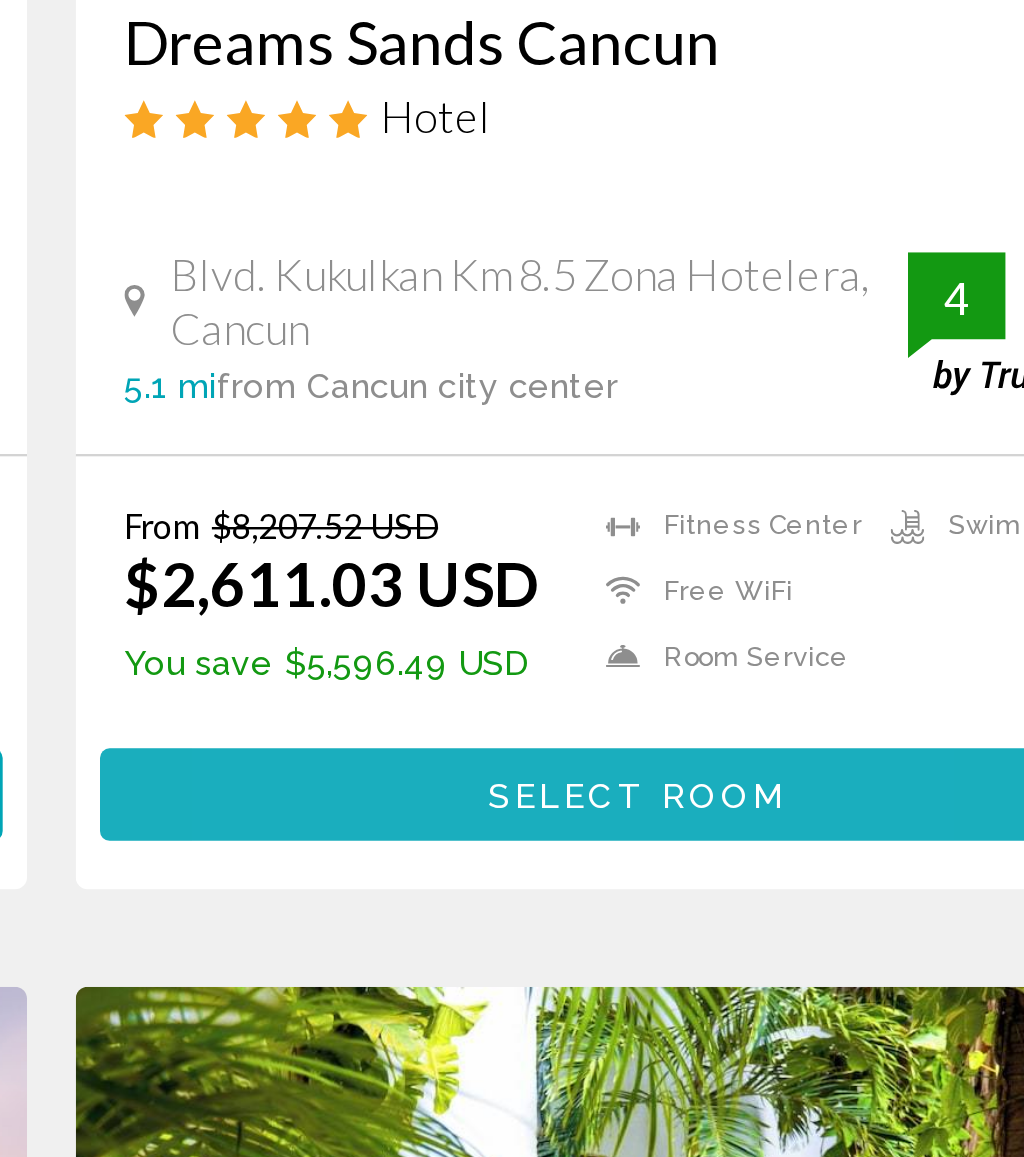 click on "Select Room" at bounding box center (752, 851) 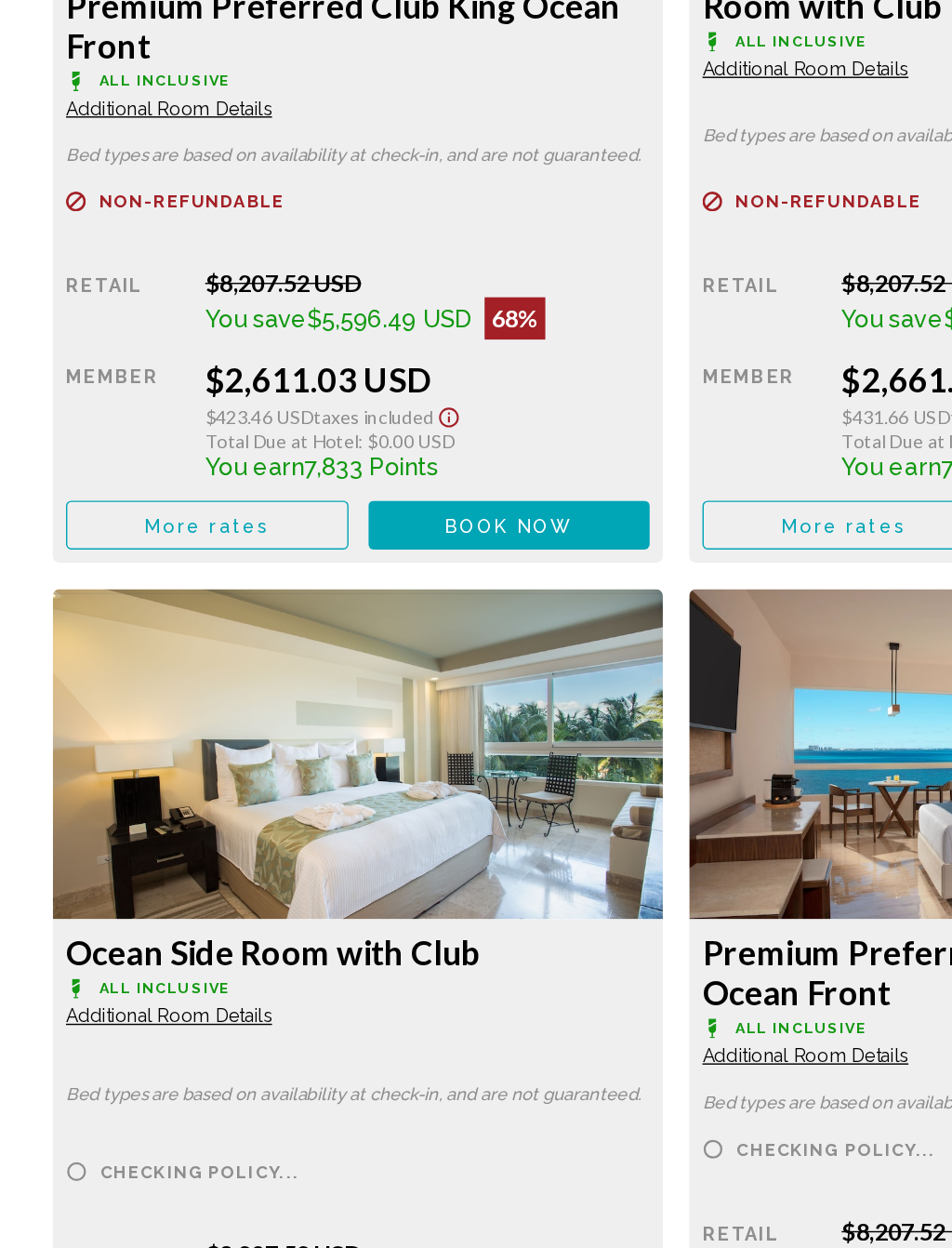 scroll, scrollTop: 3084, scrollLeft: 0, axis: vertical 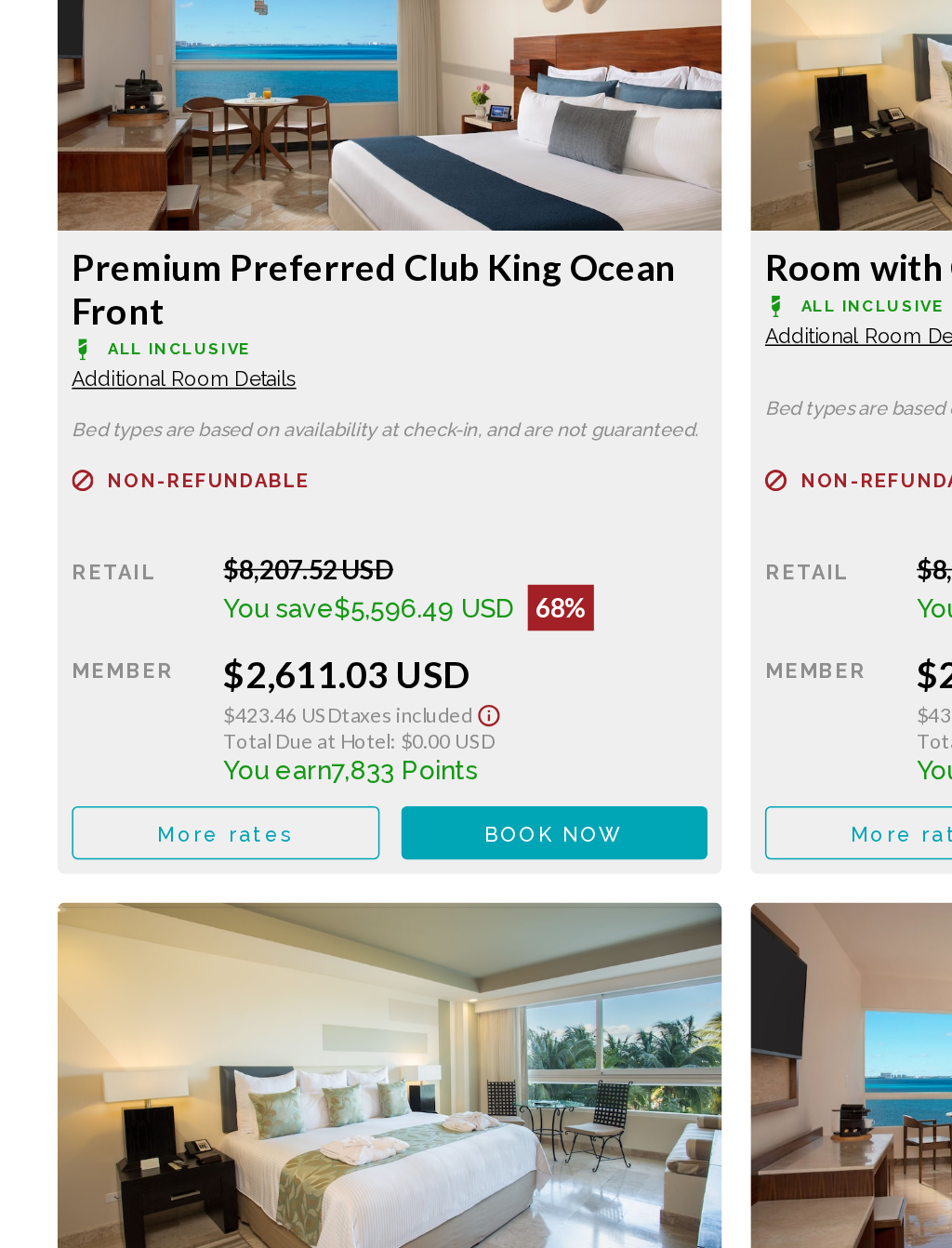 click on "Book now No longer available" at bounding box center (359, 736) 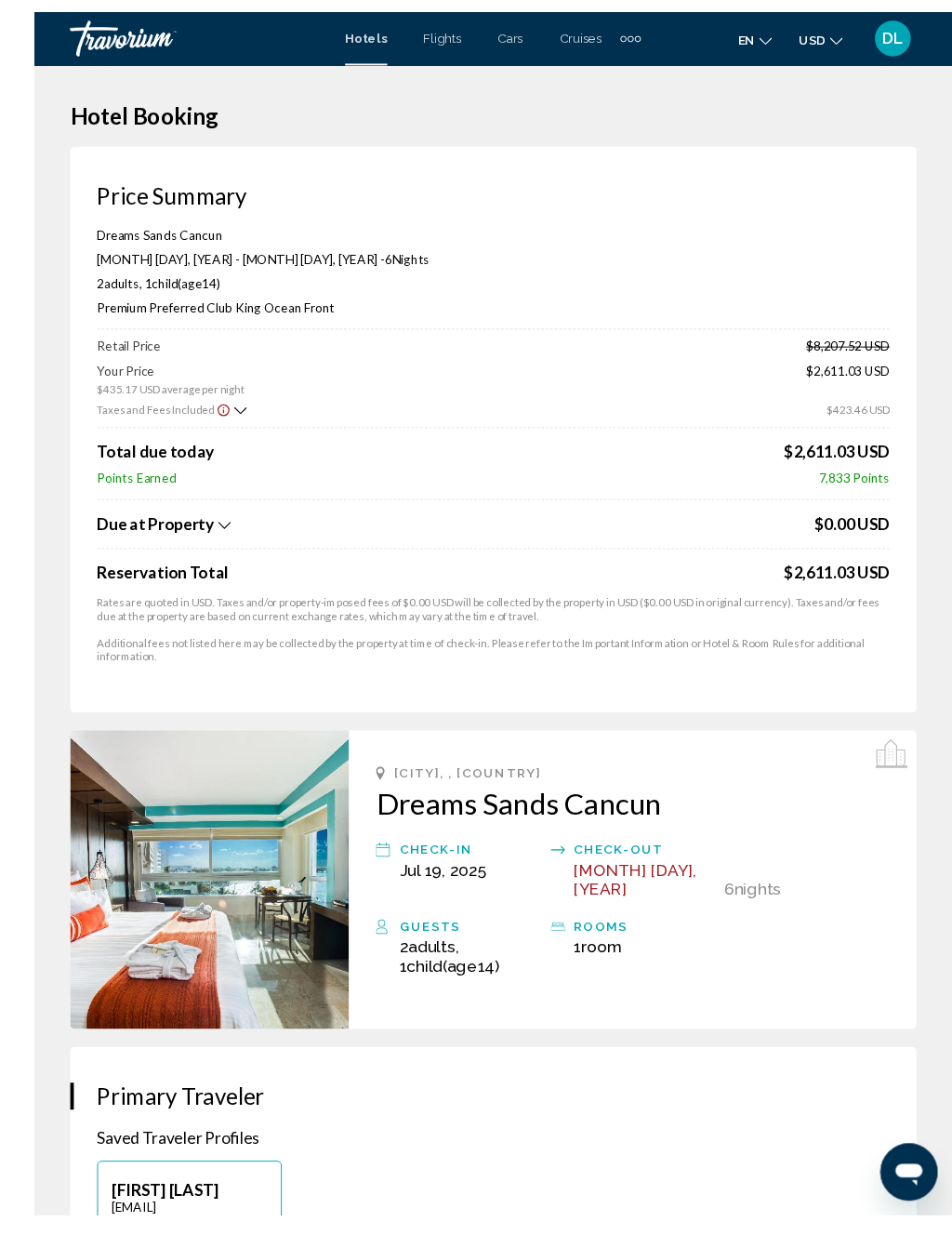 scroll, scrollTop: 21, scrollLeft: 0, axis: vertical 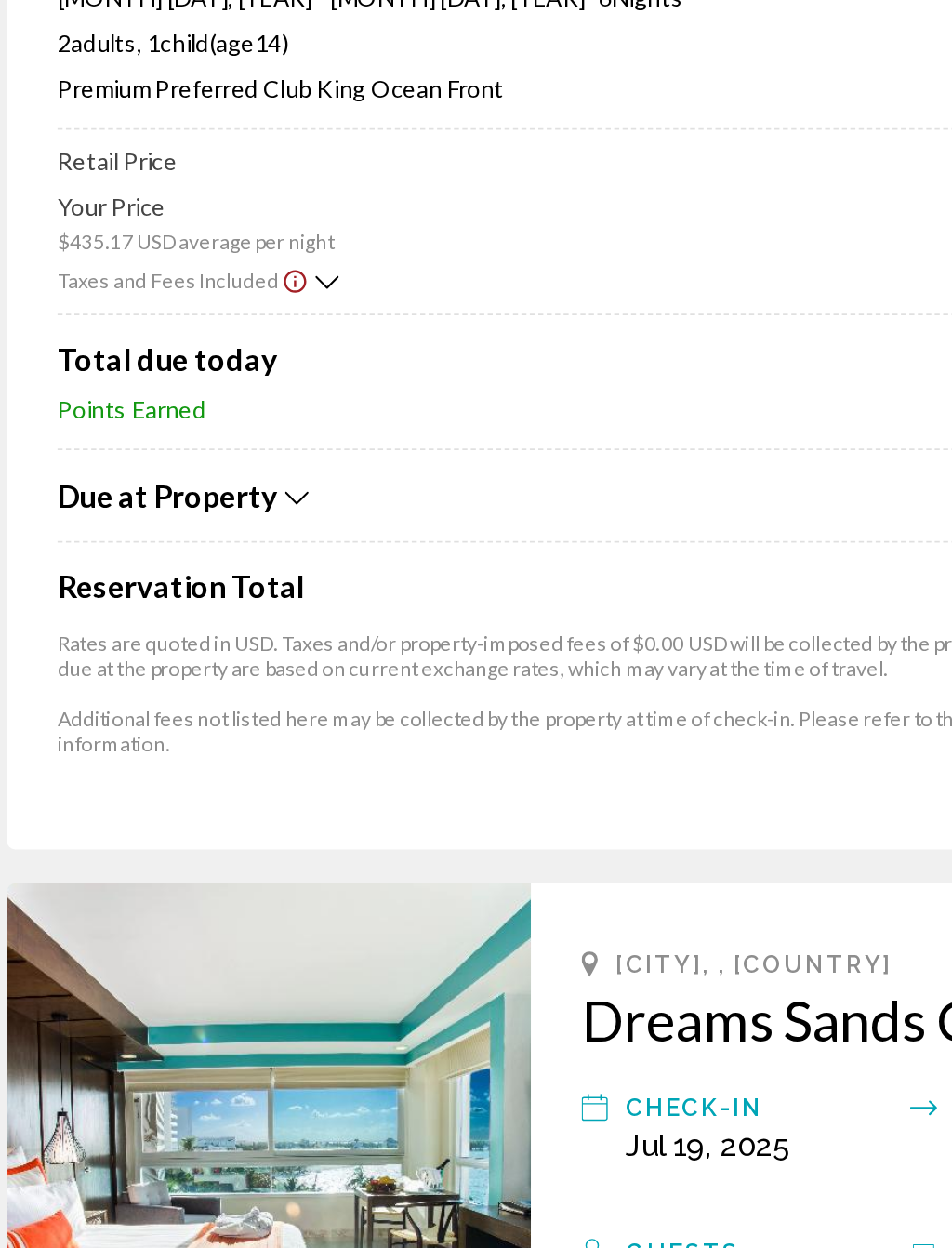 click at bounding box center [197, 511] 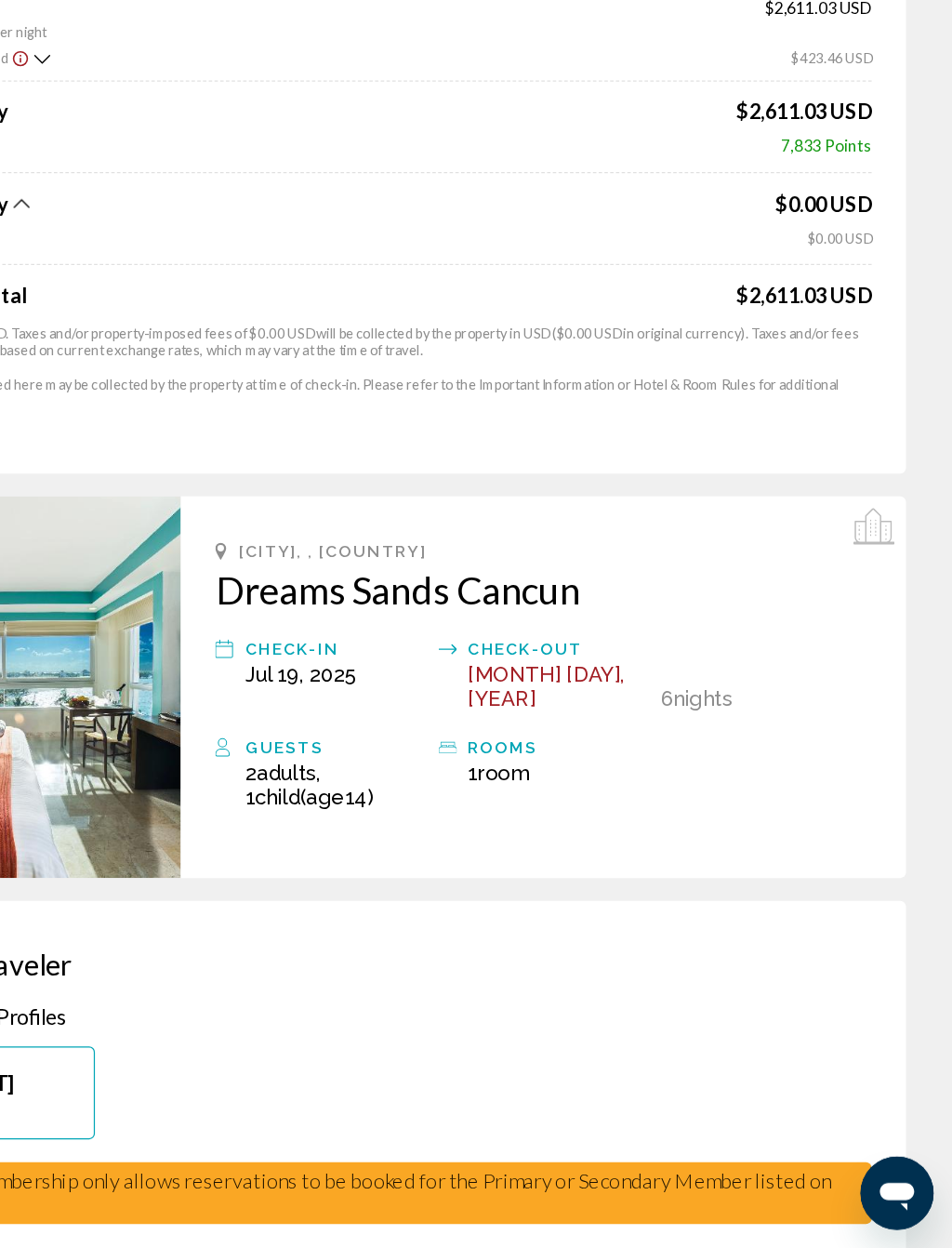 scroll, scrollTop: 157, scrollLeft: 0, axis: vertical 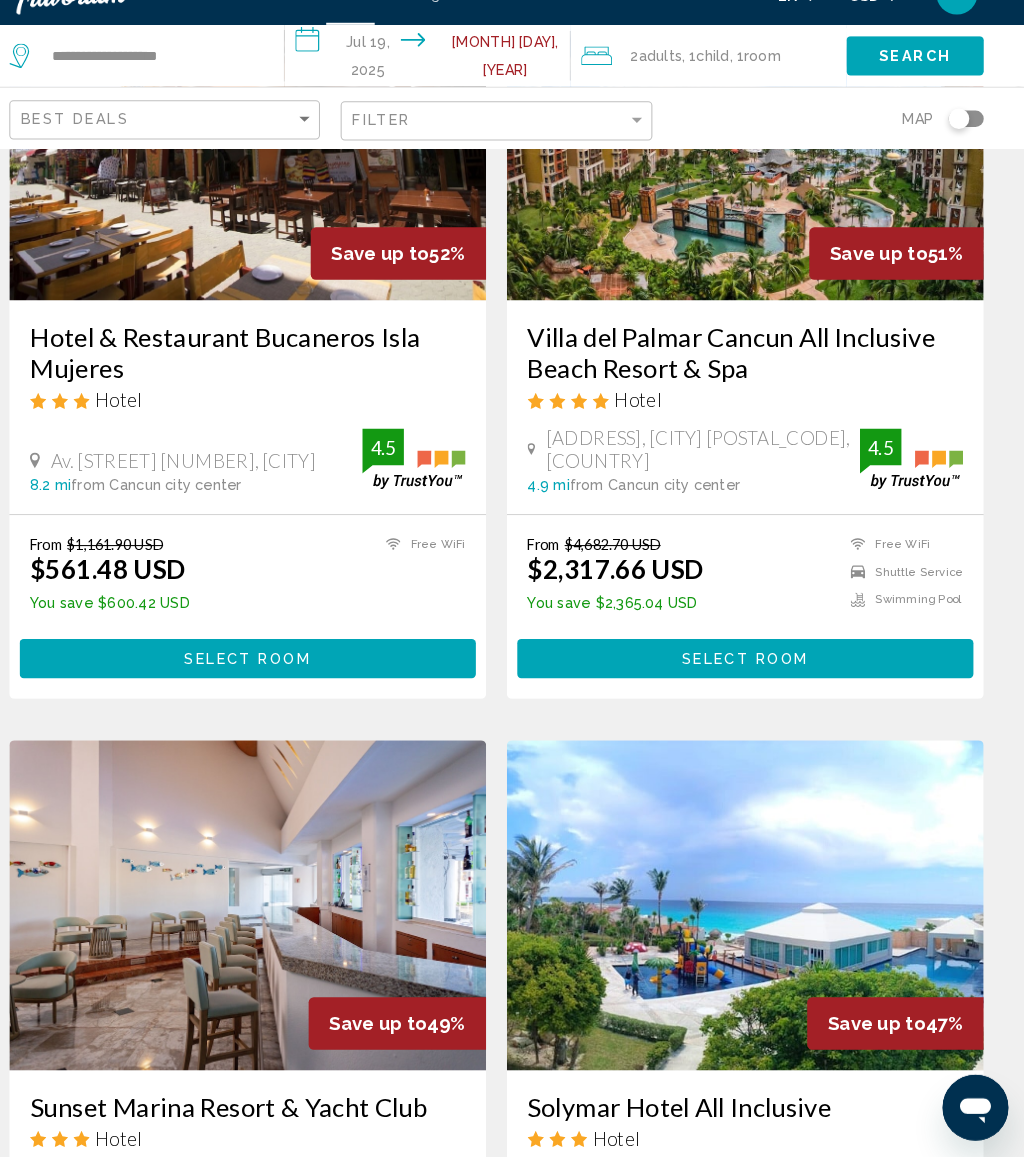 click on "Select Room" at bounding box center (753, 673) 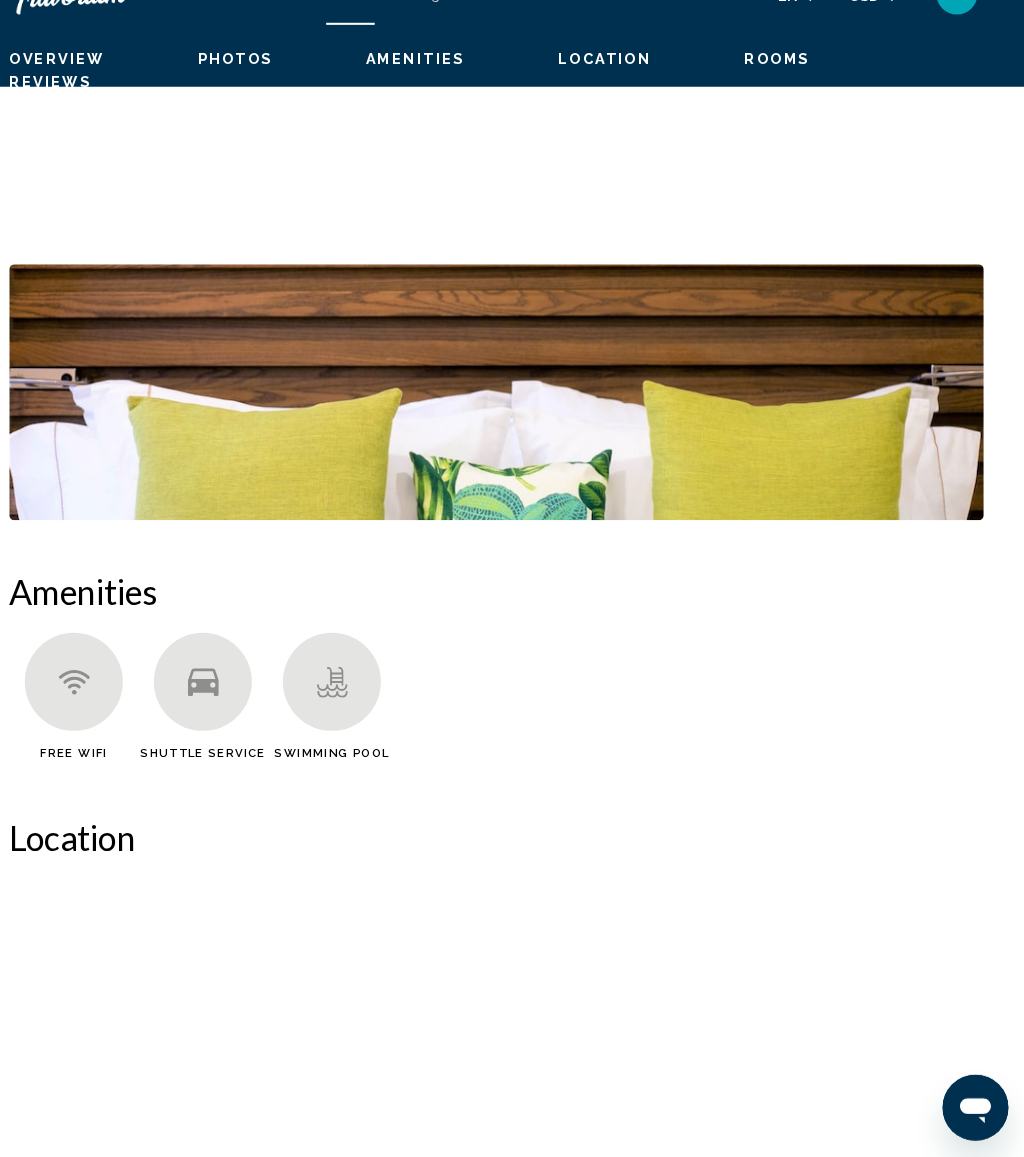 scroll, scrollTop: 0, scrollLeft: 0, axis: both 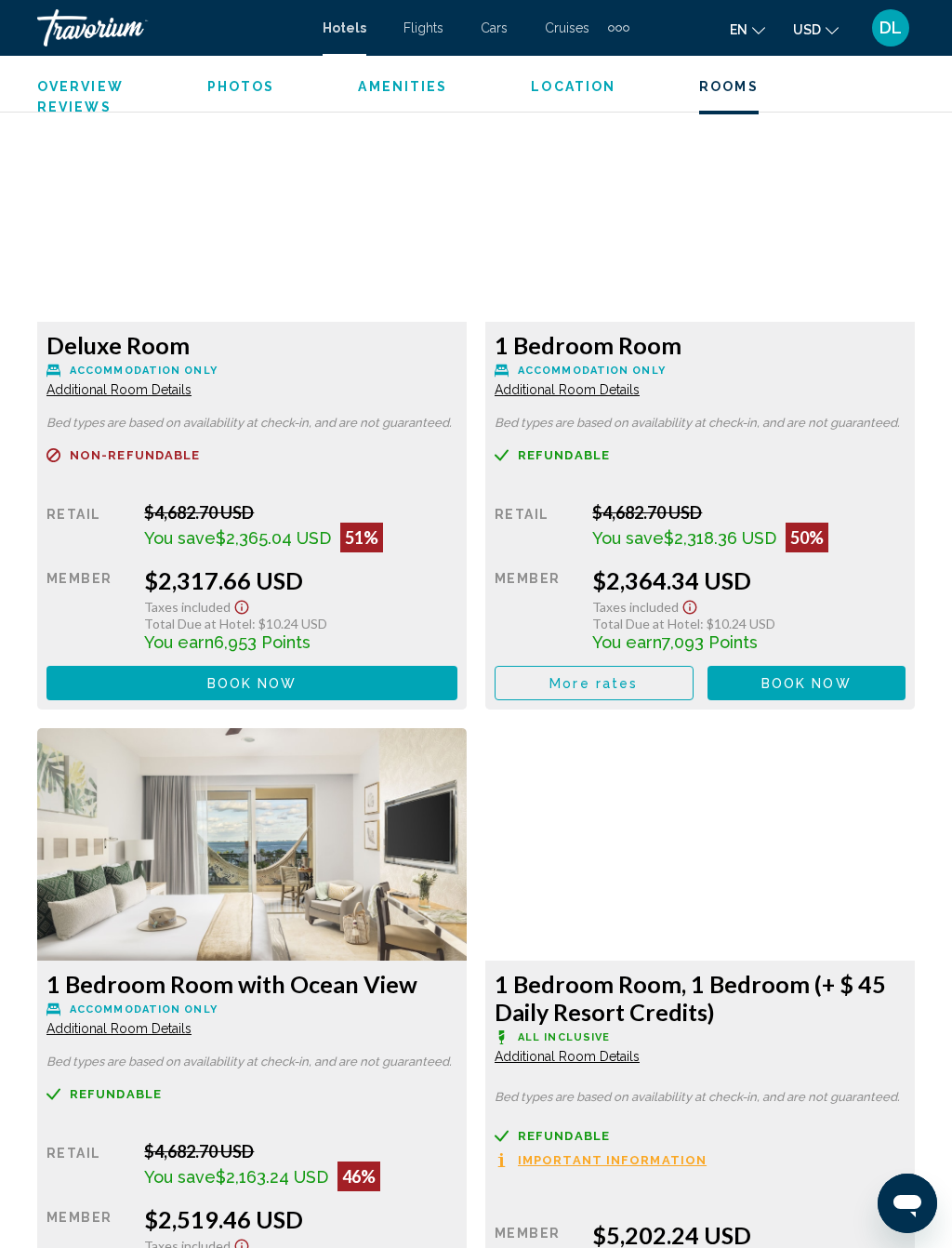 click on "More rates" at bounding box center (594, 683) 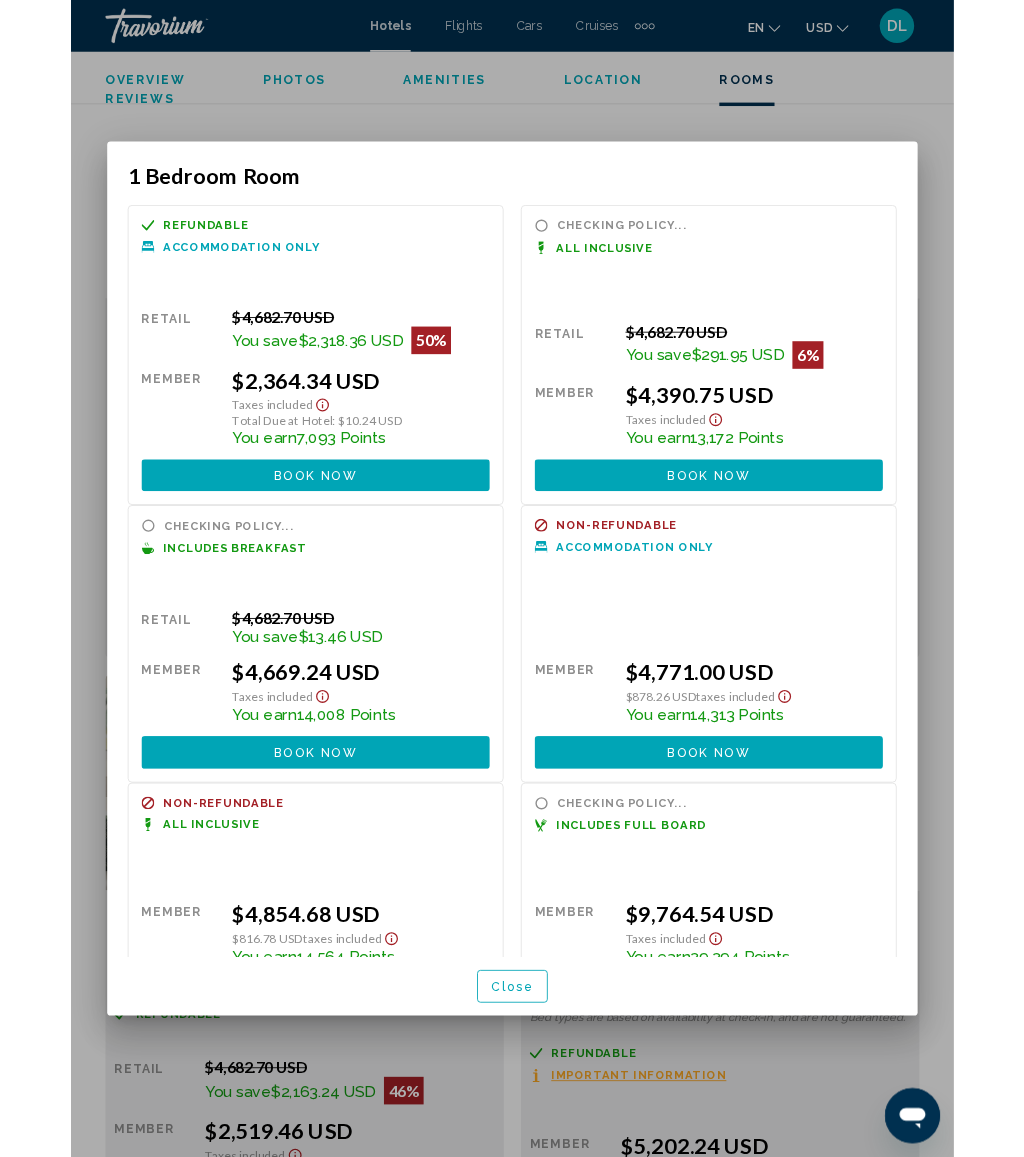 scroll, scrollTop: 0, scrollLeft: 0, axis: both 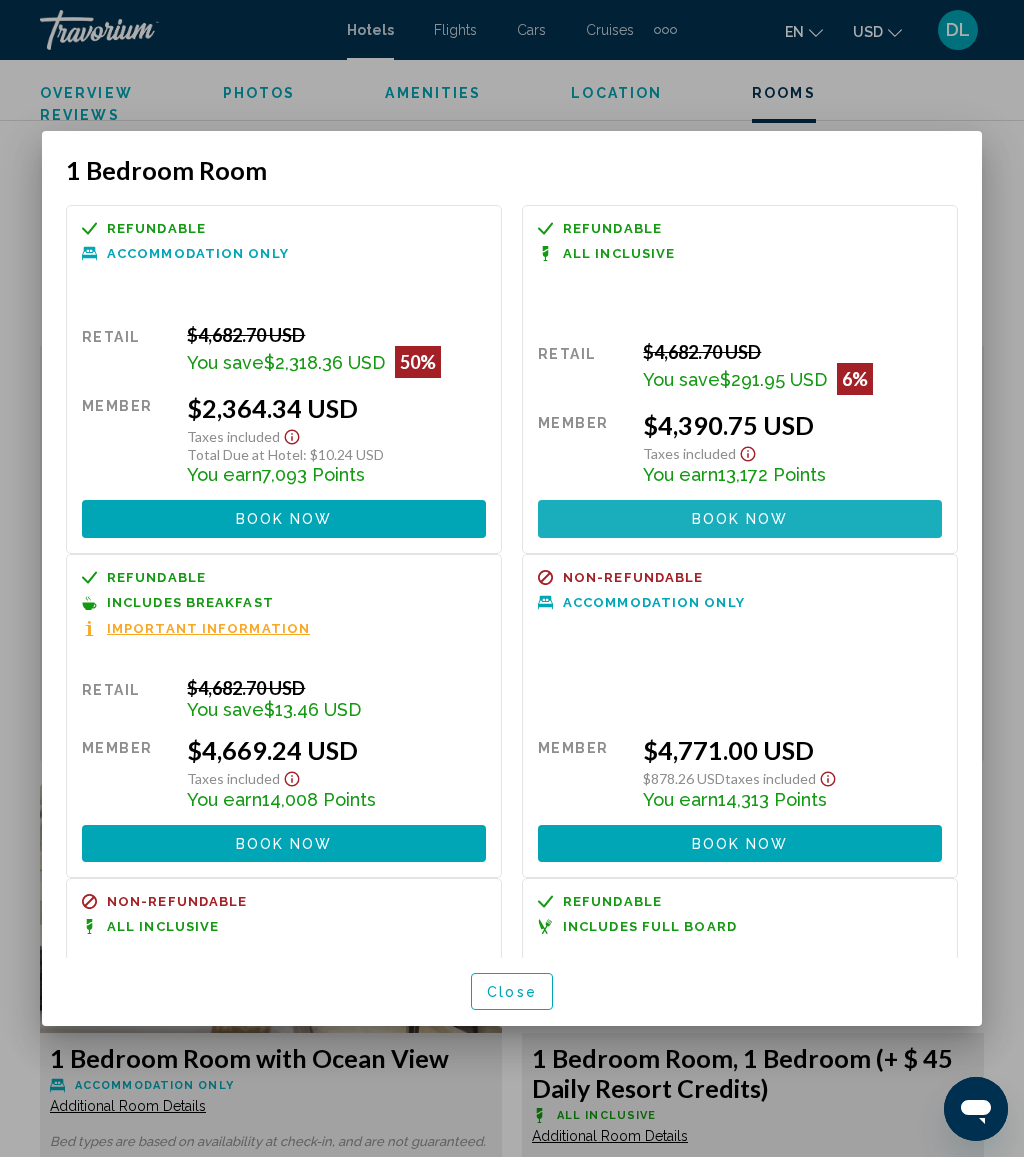 click on "Book now No longer available" at bounding box center (284, 518) 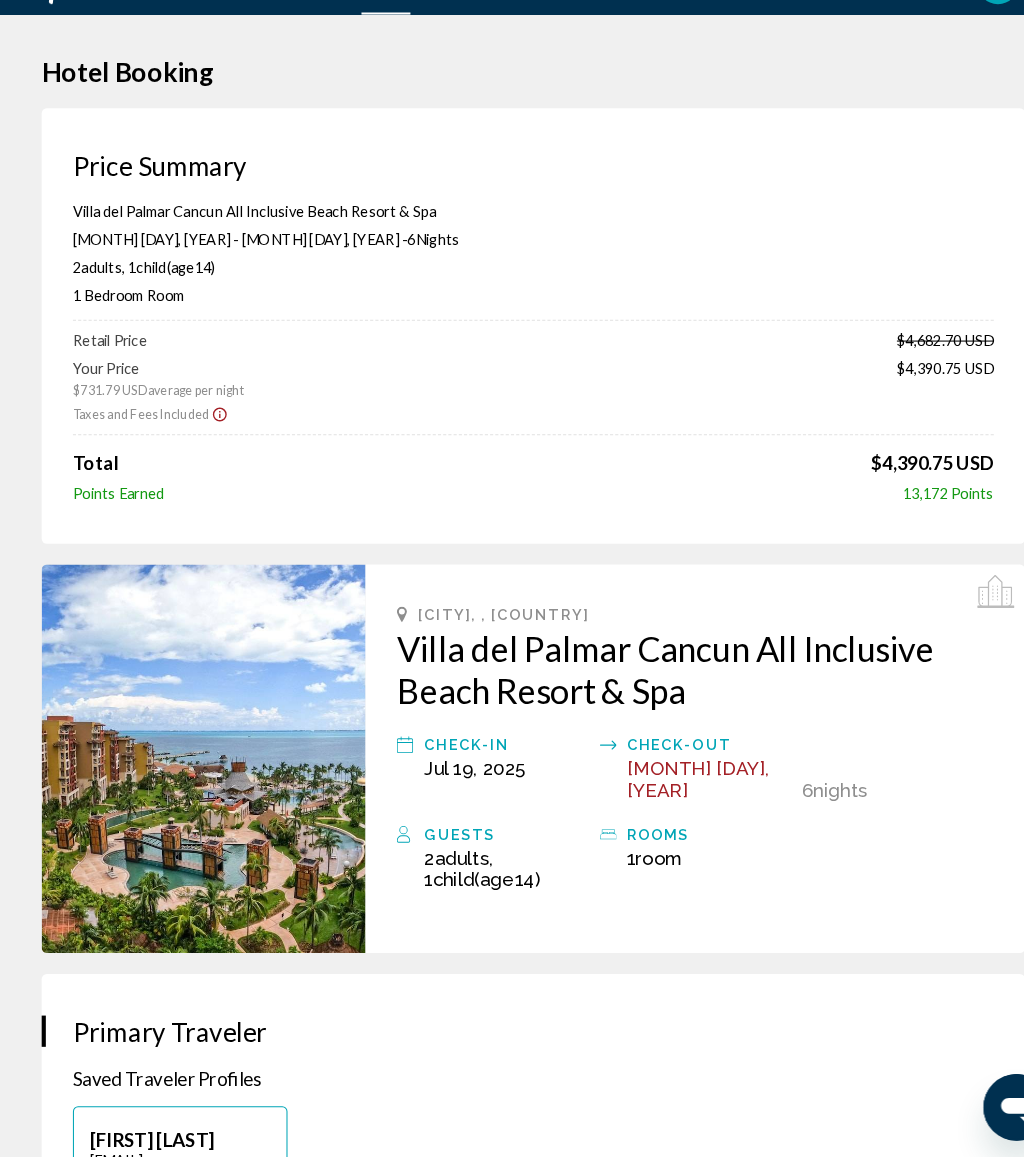 scroll, scrollTop: 11, scrollLeft: 0, axis: vertical 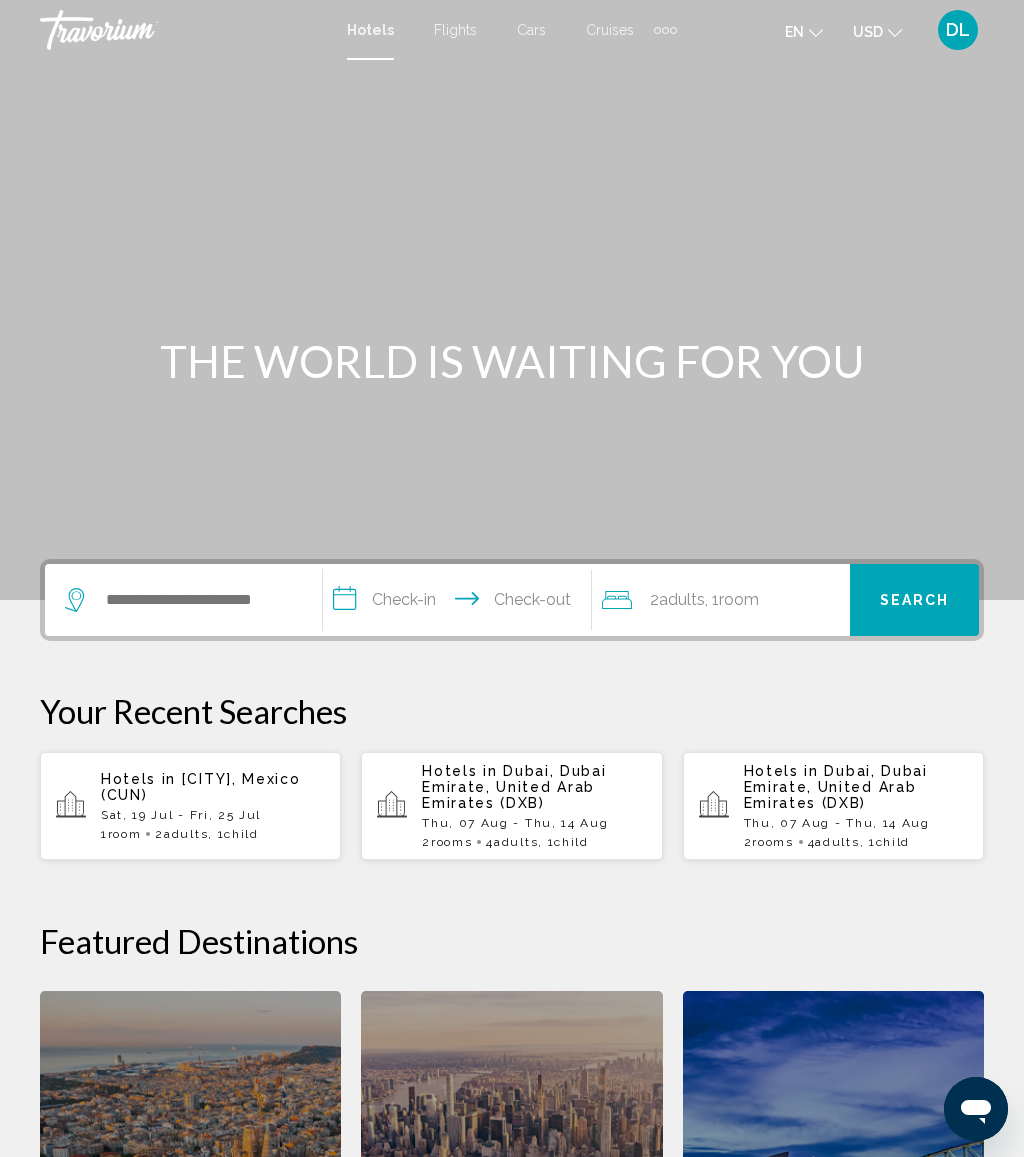 click on "Hotels in    Cancun, Mexico (CUN)" at bounding box center (213, 787) 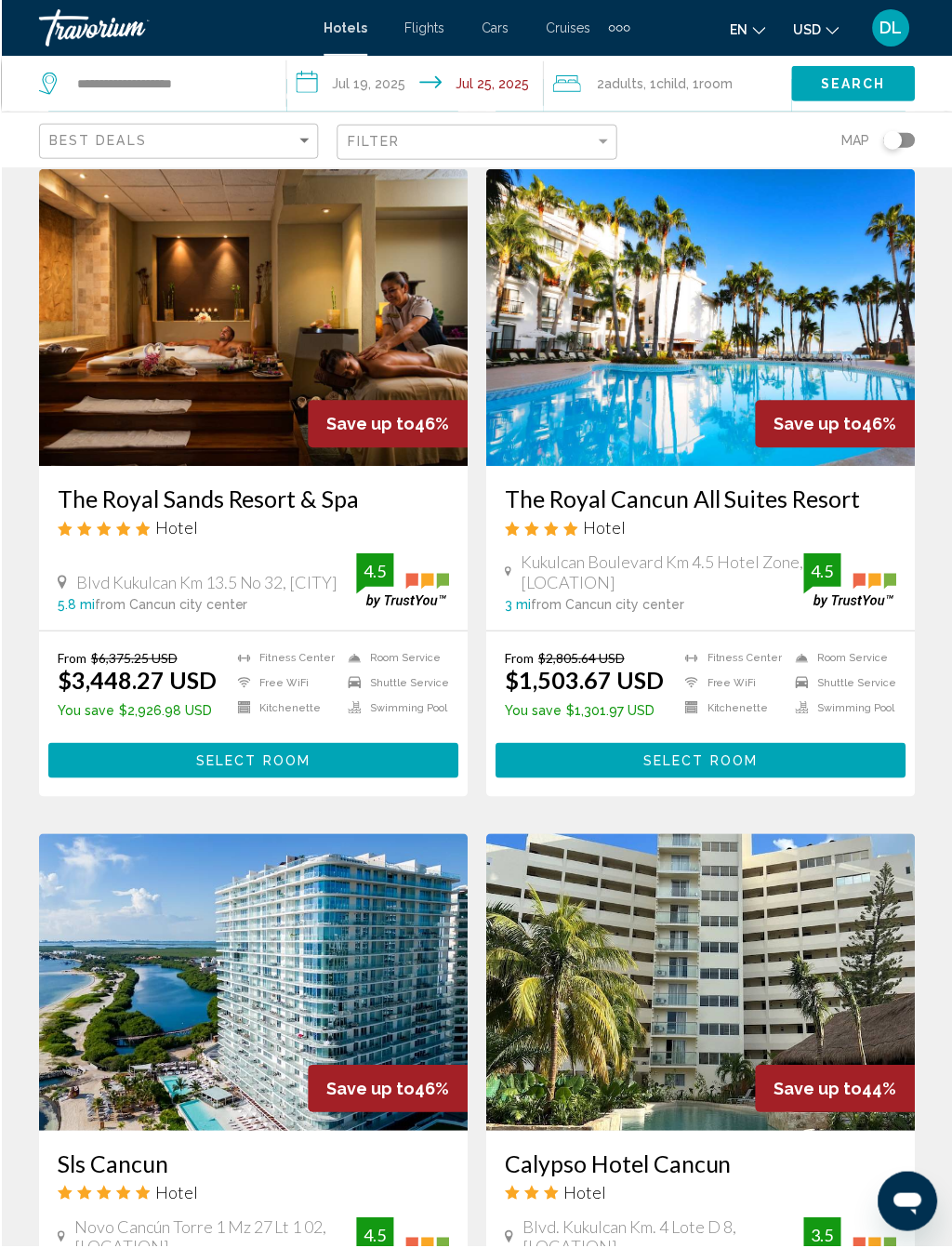 scroll, scrollTop: 2855, scrollLeft: 0, axis: vertical 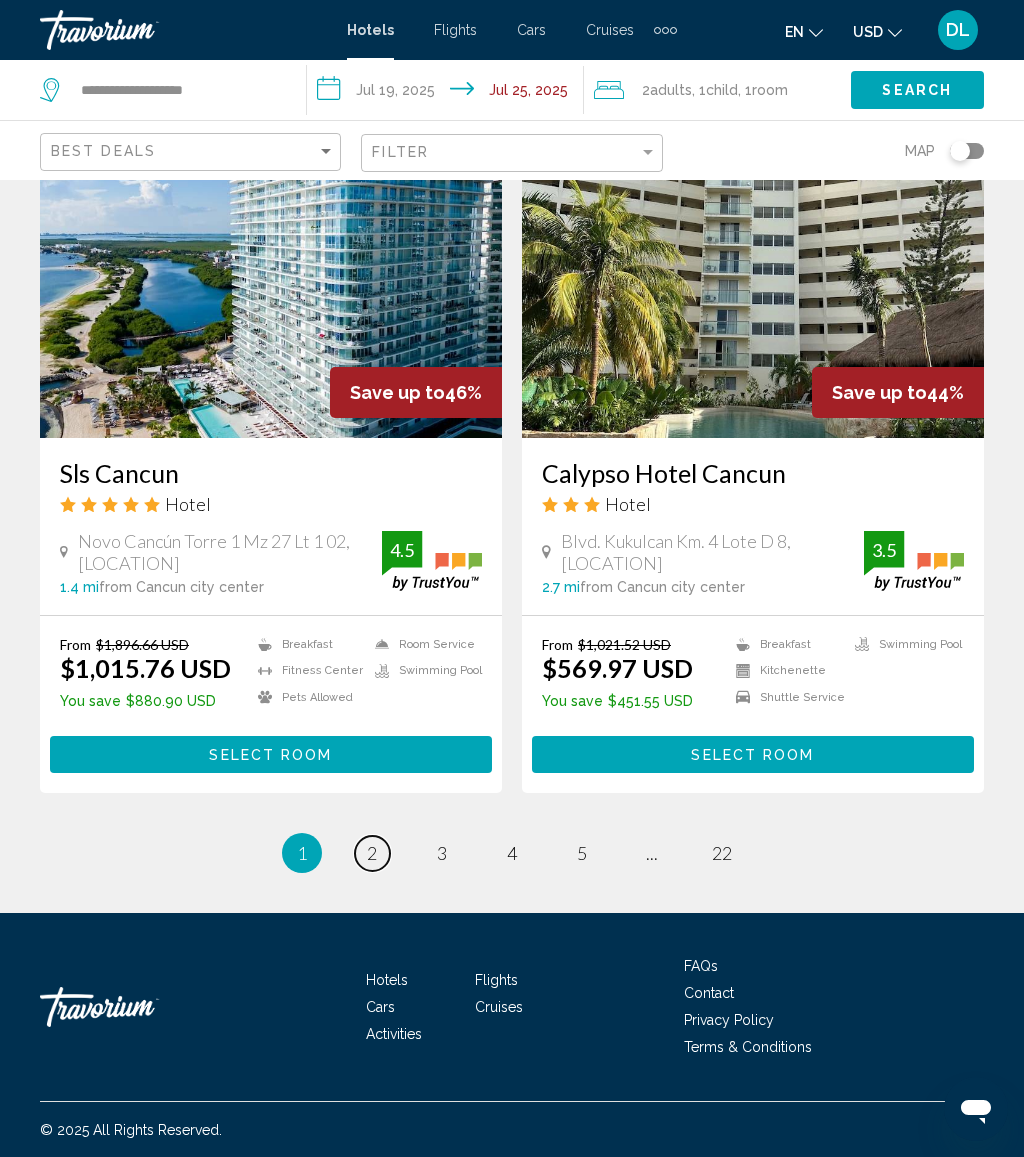 click on "2" at bounding box center (372, 853) 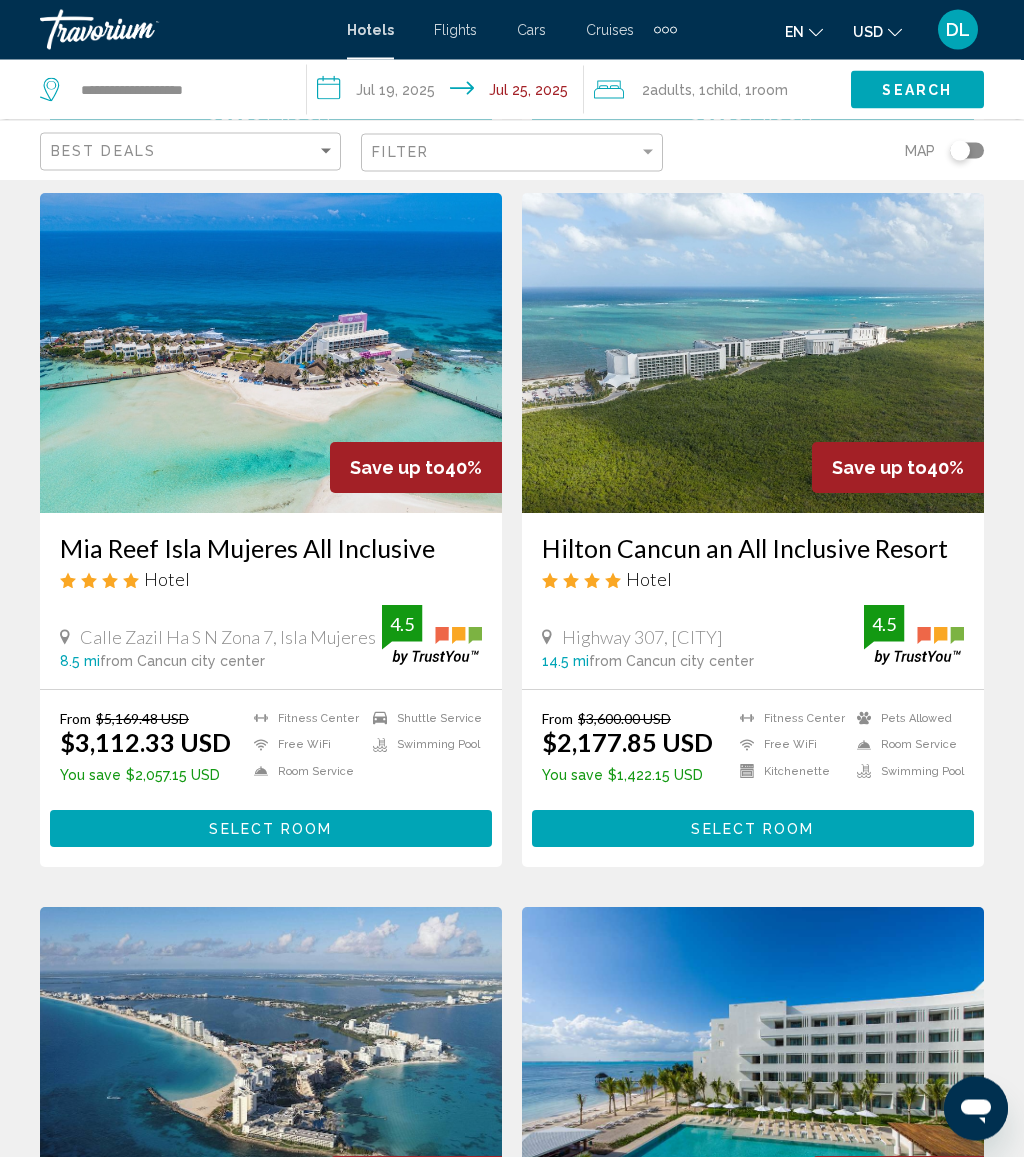 scroll, scrollTop: 766, scrollLeft: 0, axis: vertical 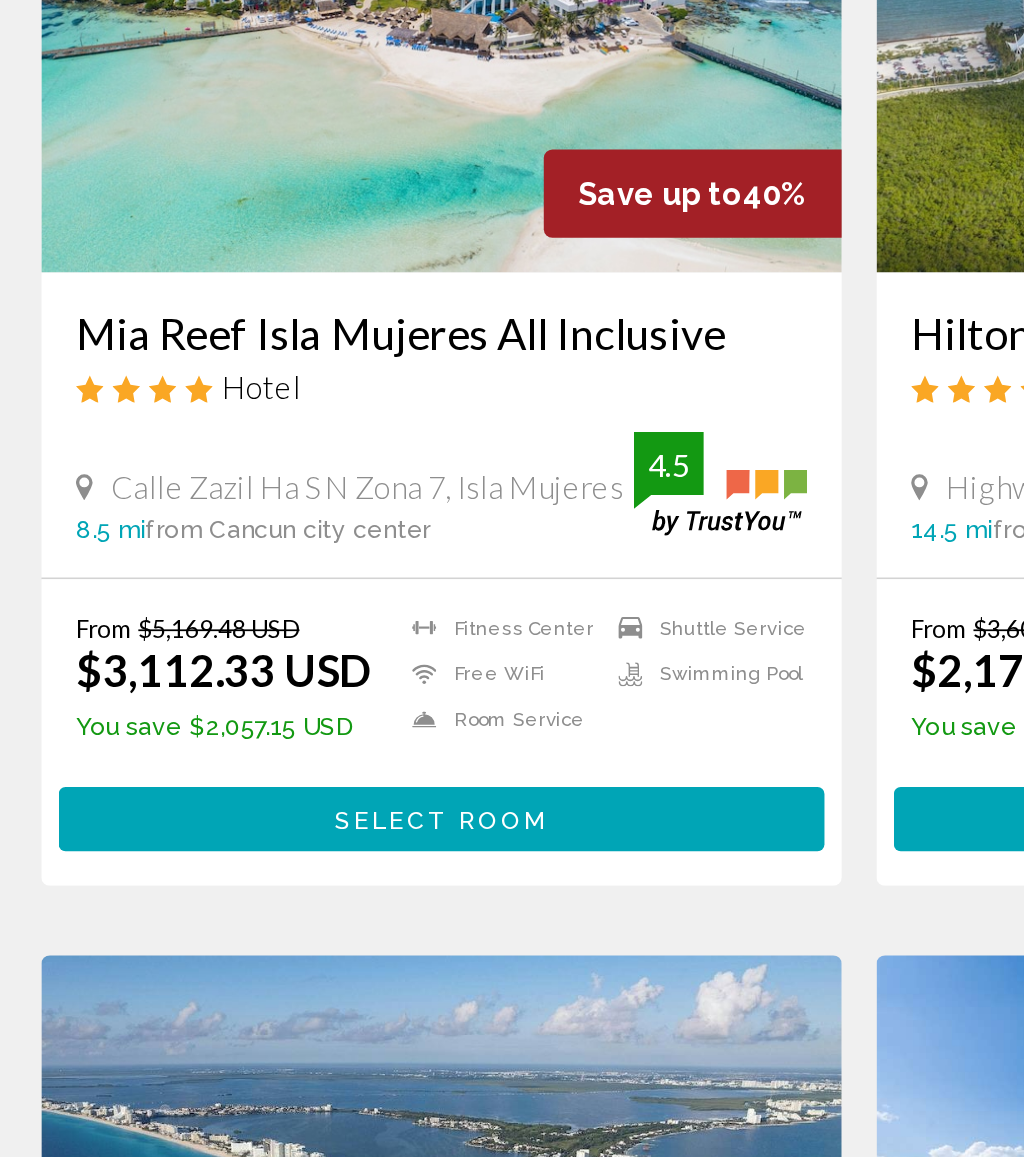 click on "Select Room" at bounding box center [271, 834] 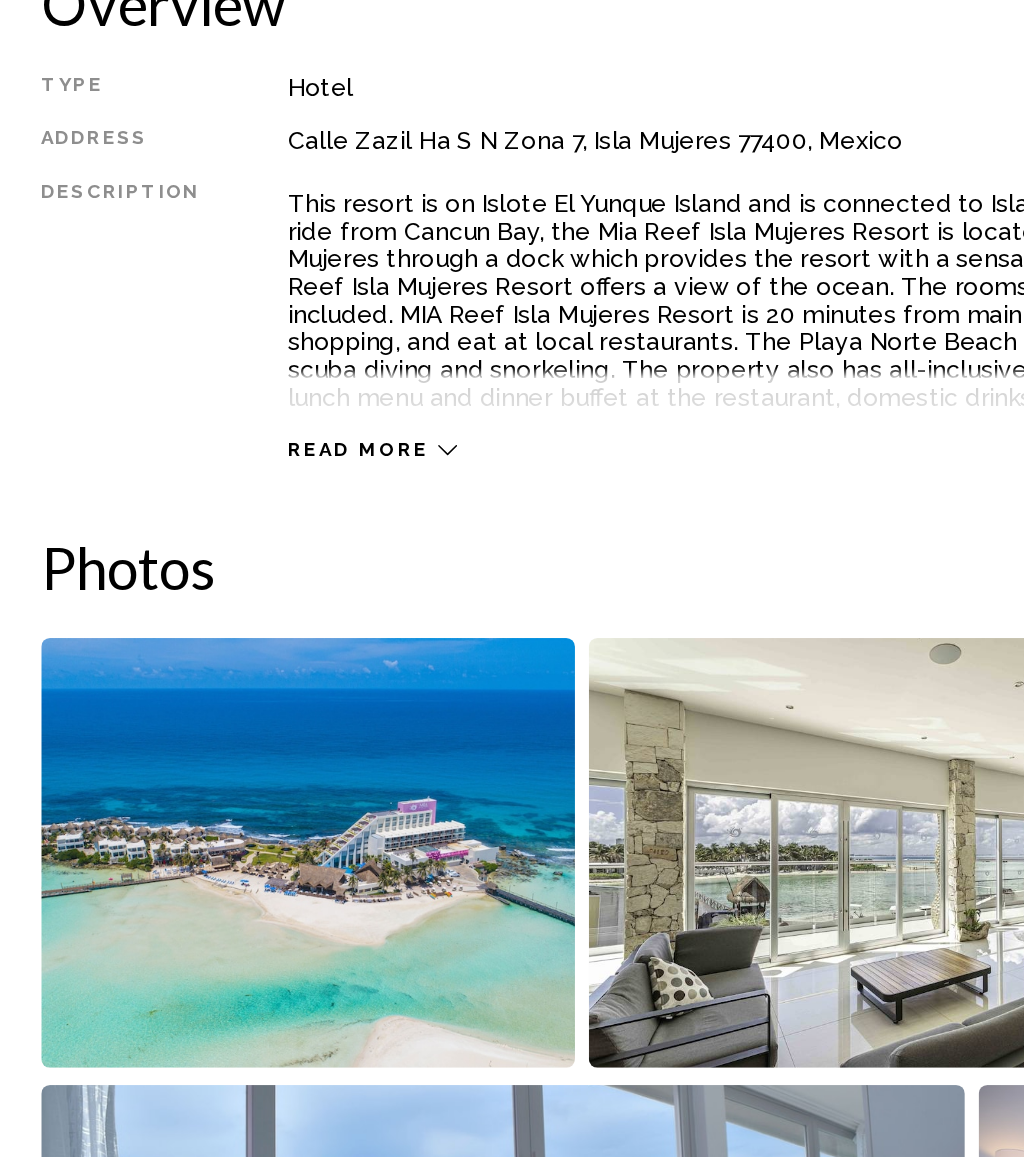 scroll, scrollTop: 0, scrollLeft: 0, axis: both 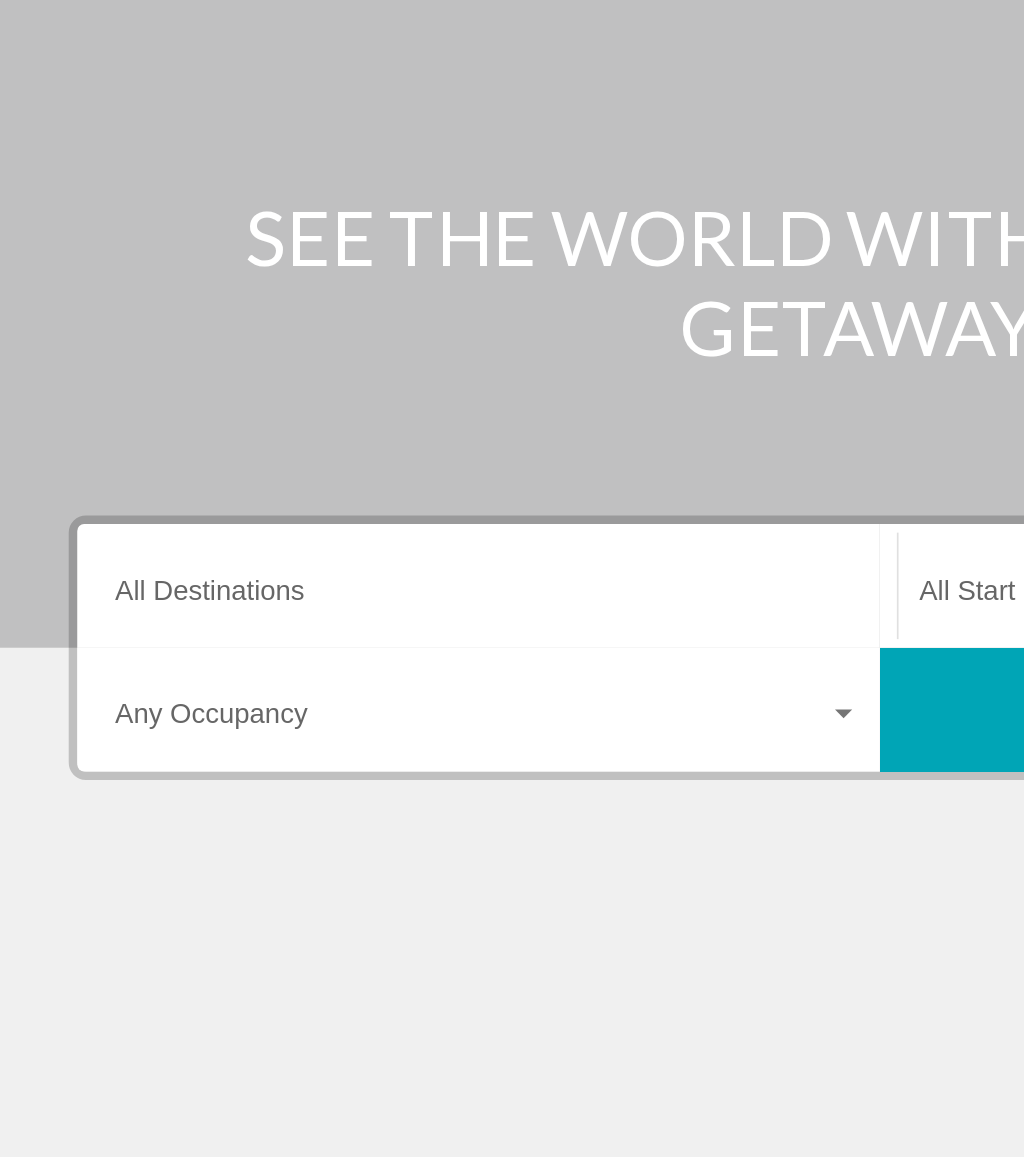 click on "Destination All Destinations" at bounding box center (283, 564) 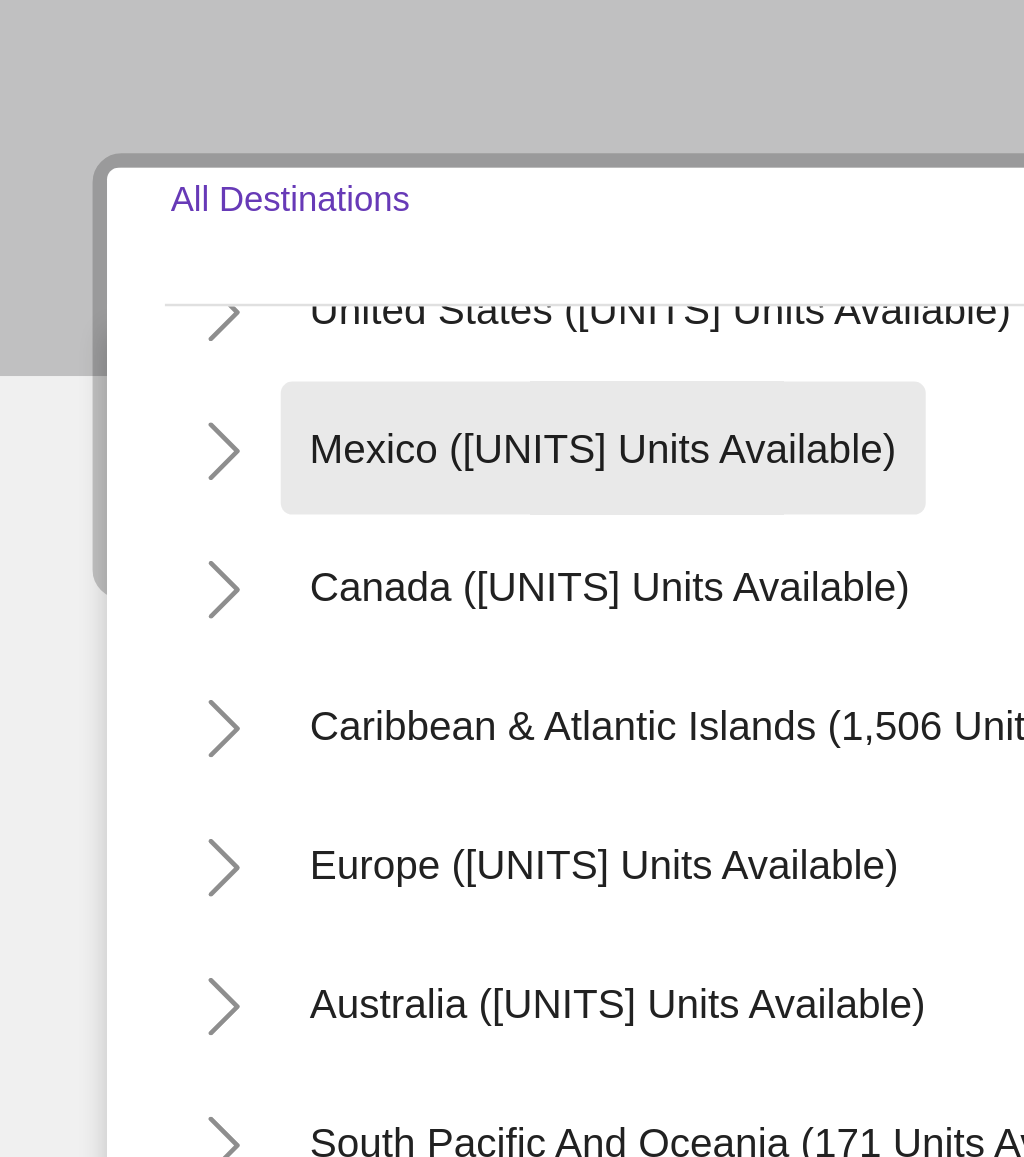 scroll, scrollTop: 89, scrollLeft: 0, axis: vertical 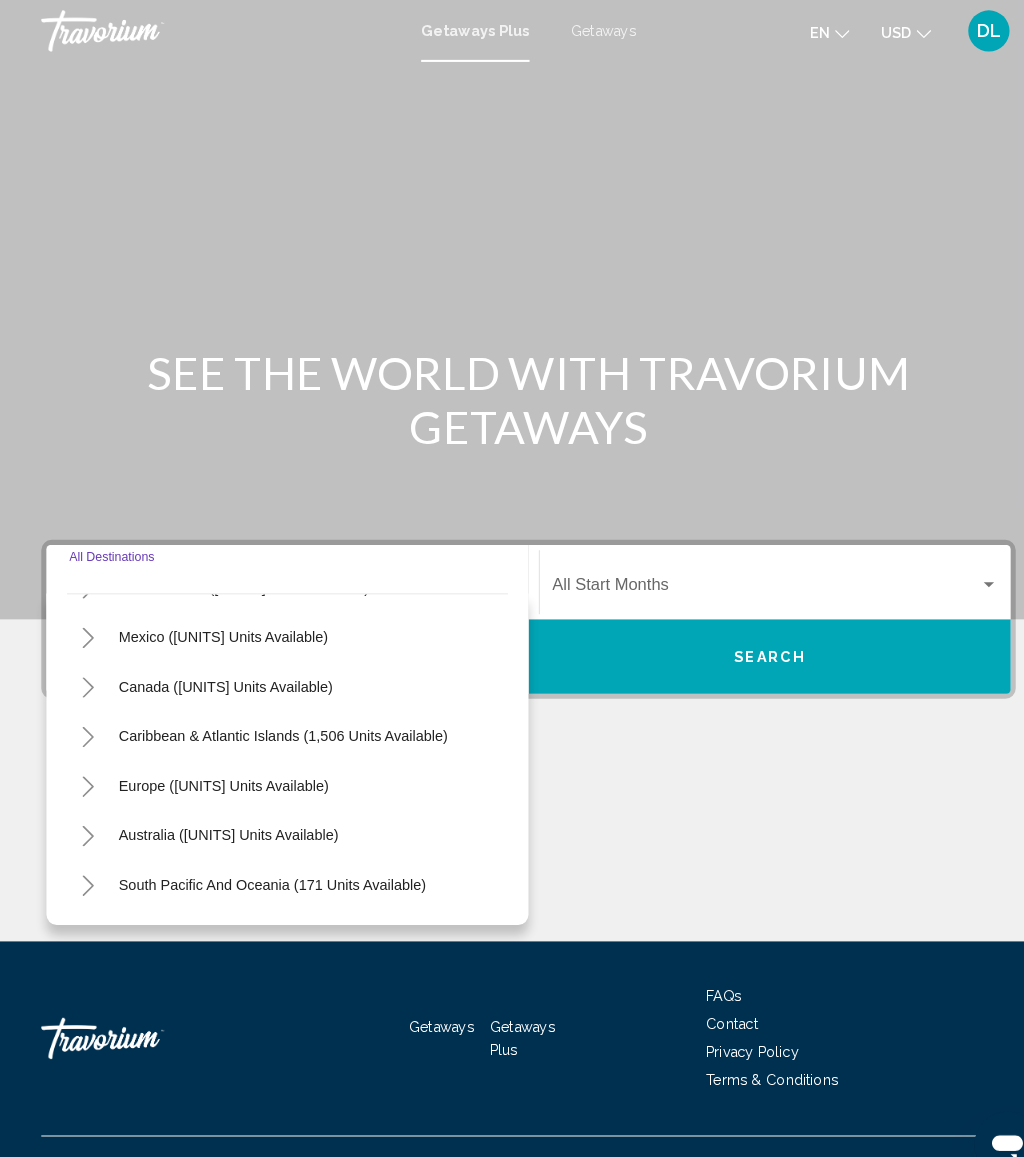 click on "Getaways" at bounding box center [584, 30] 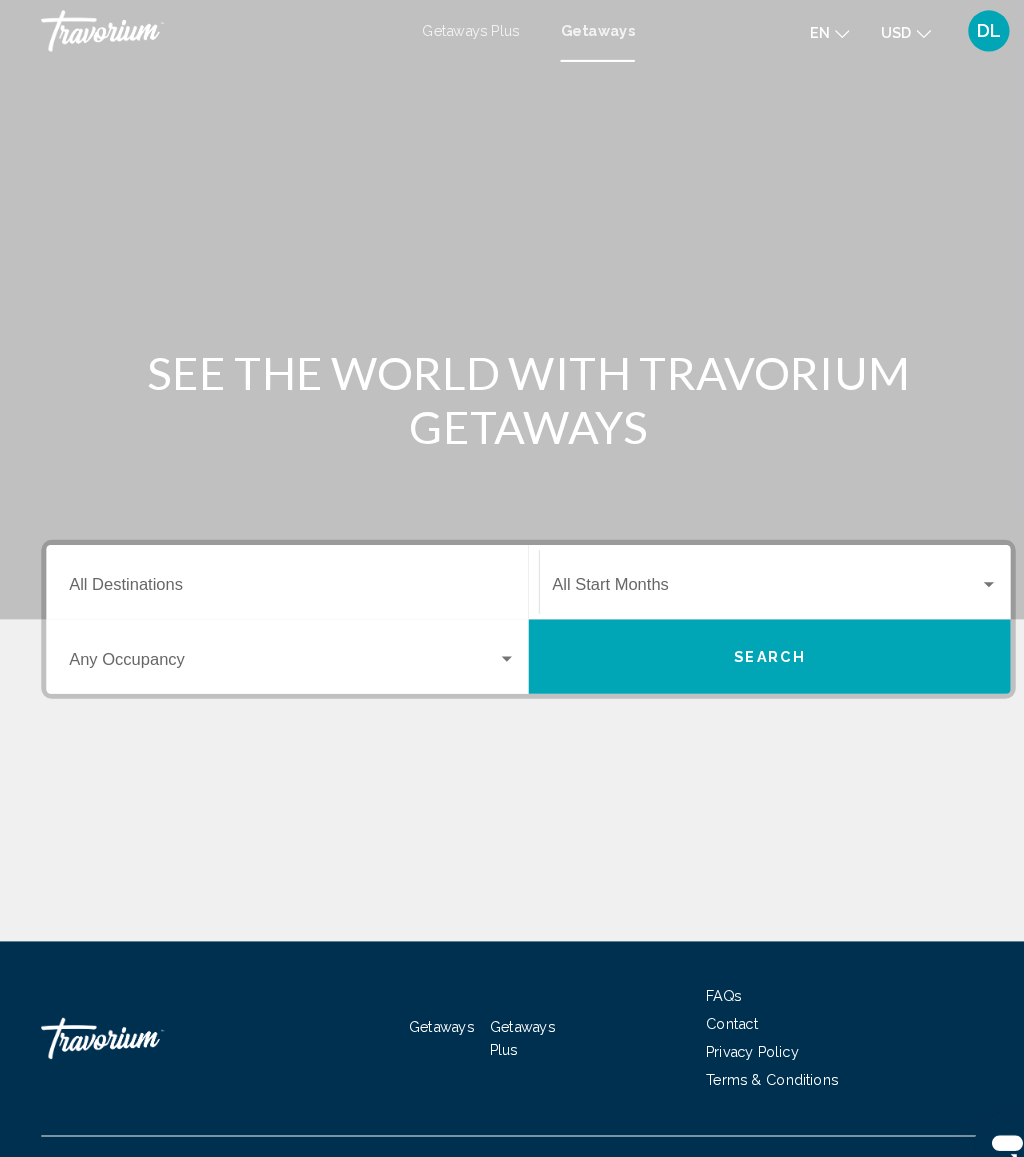 click on "Destination All Destinations" at bounding box center (283, 571) 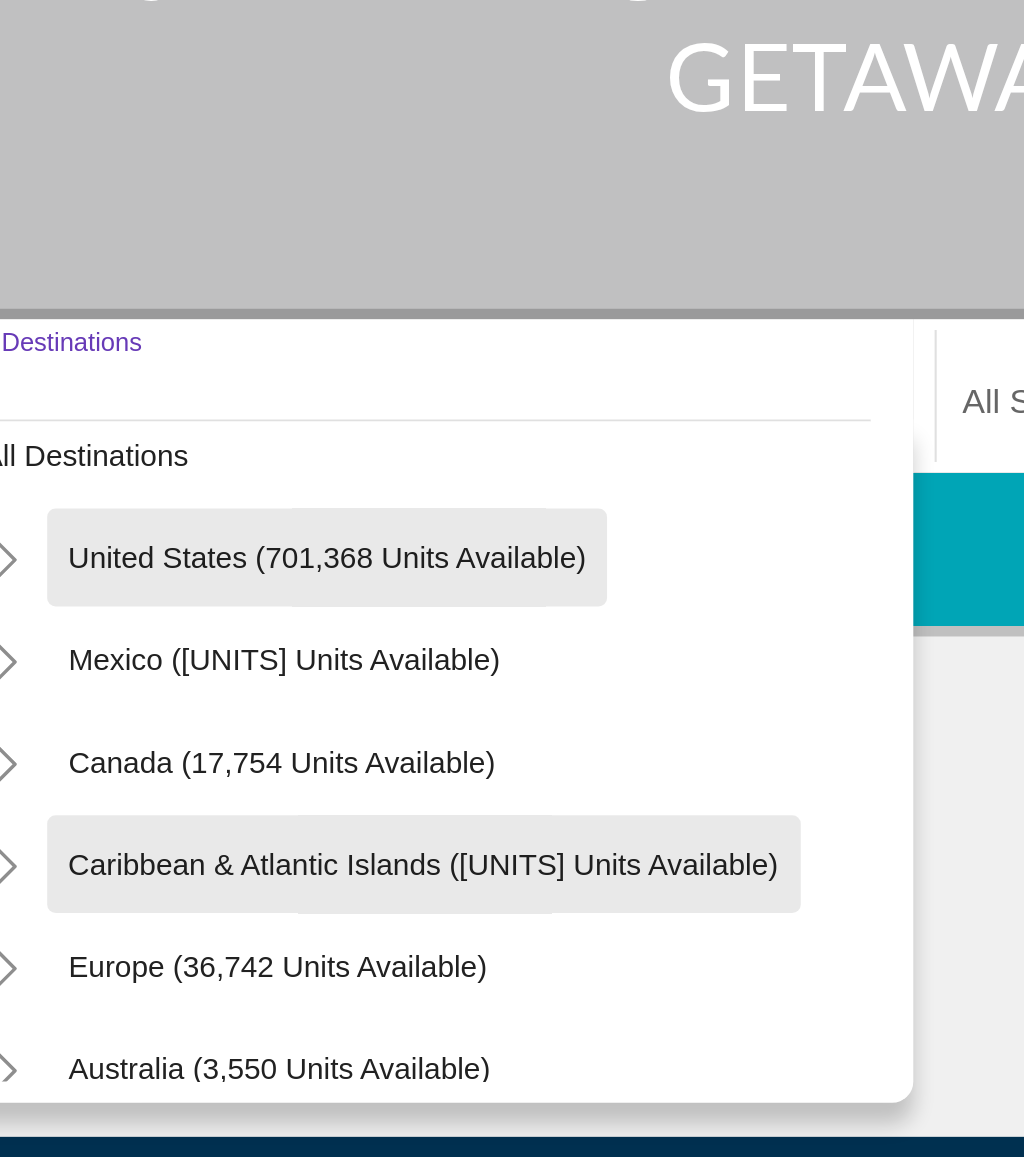 scroll, scrollTop: 24, scrollLeft: 0, axis: vertical 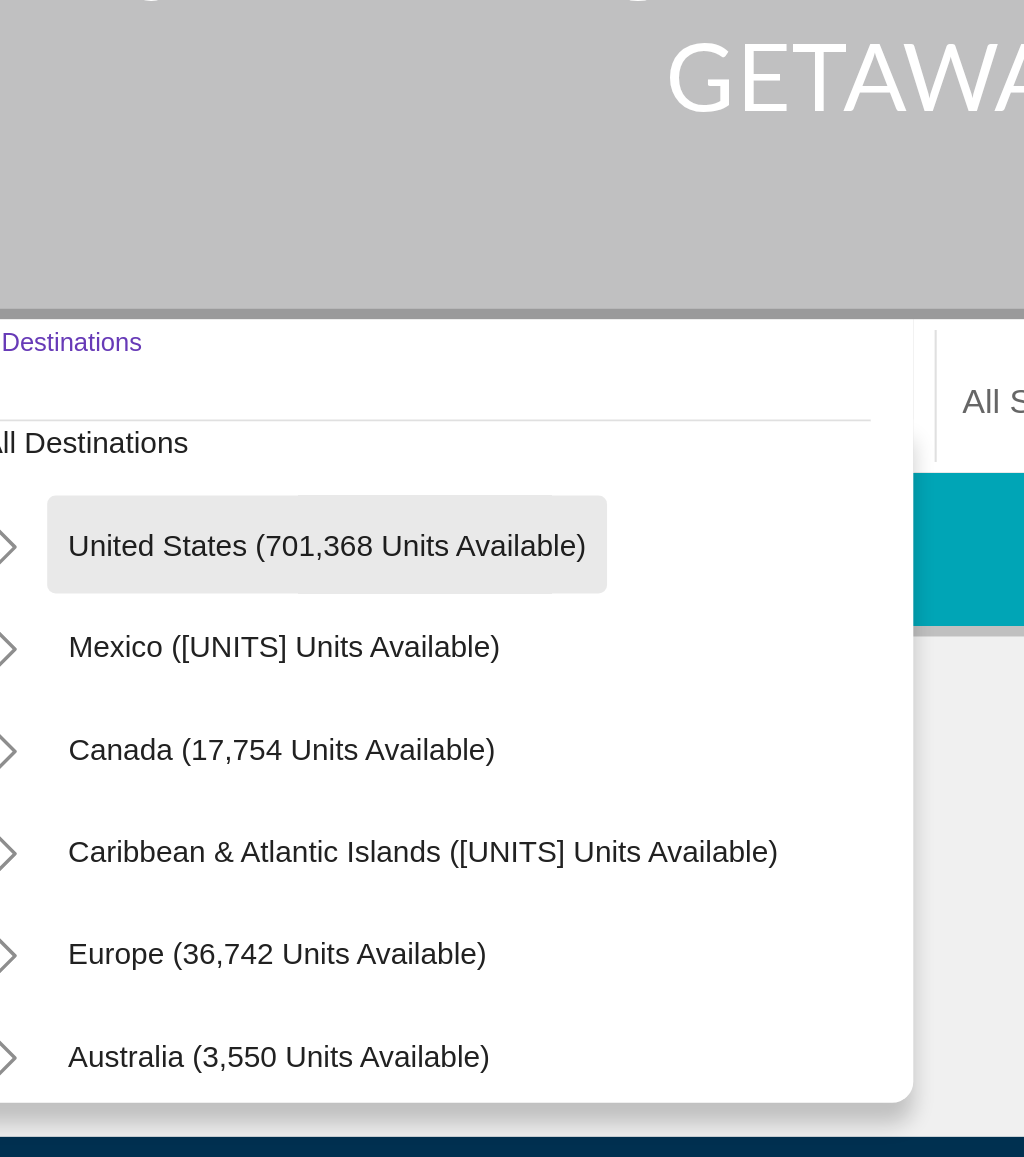 click on "United States (701,368 units available)" at bounding box center (236, 634) 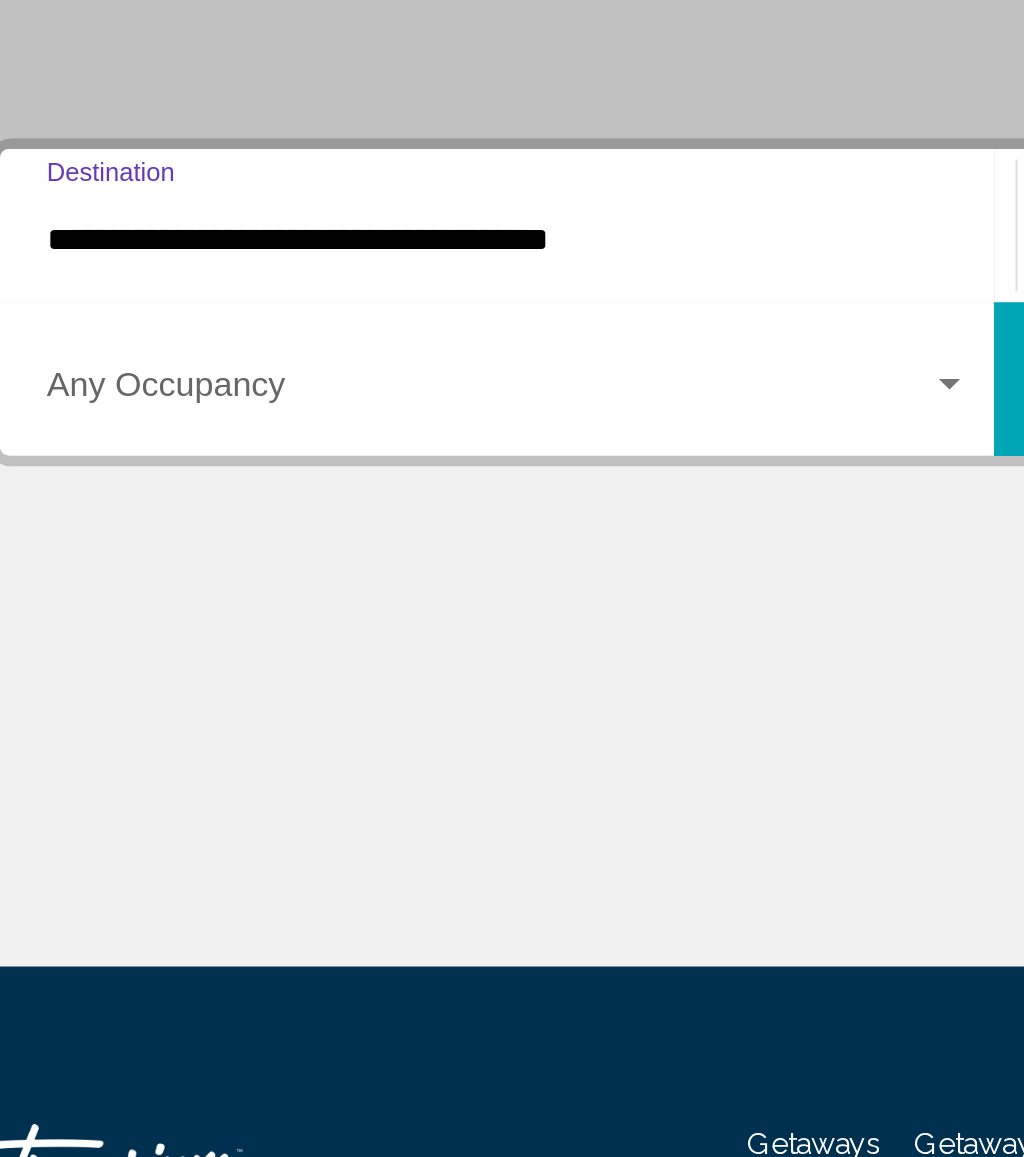 click at bounding box center (274, 643) 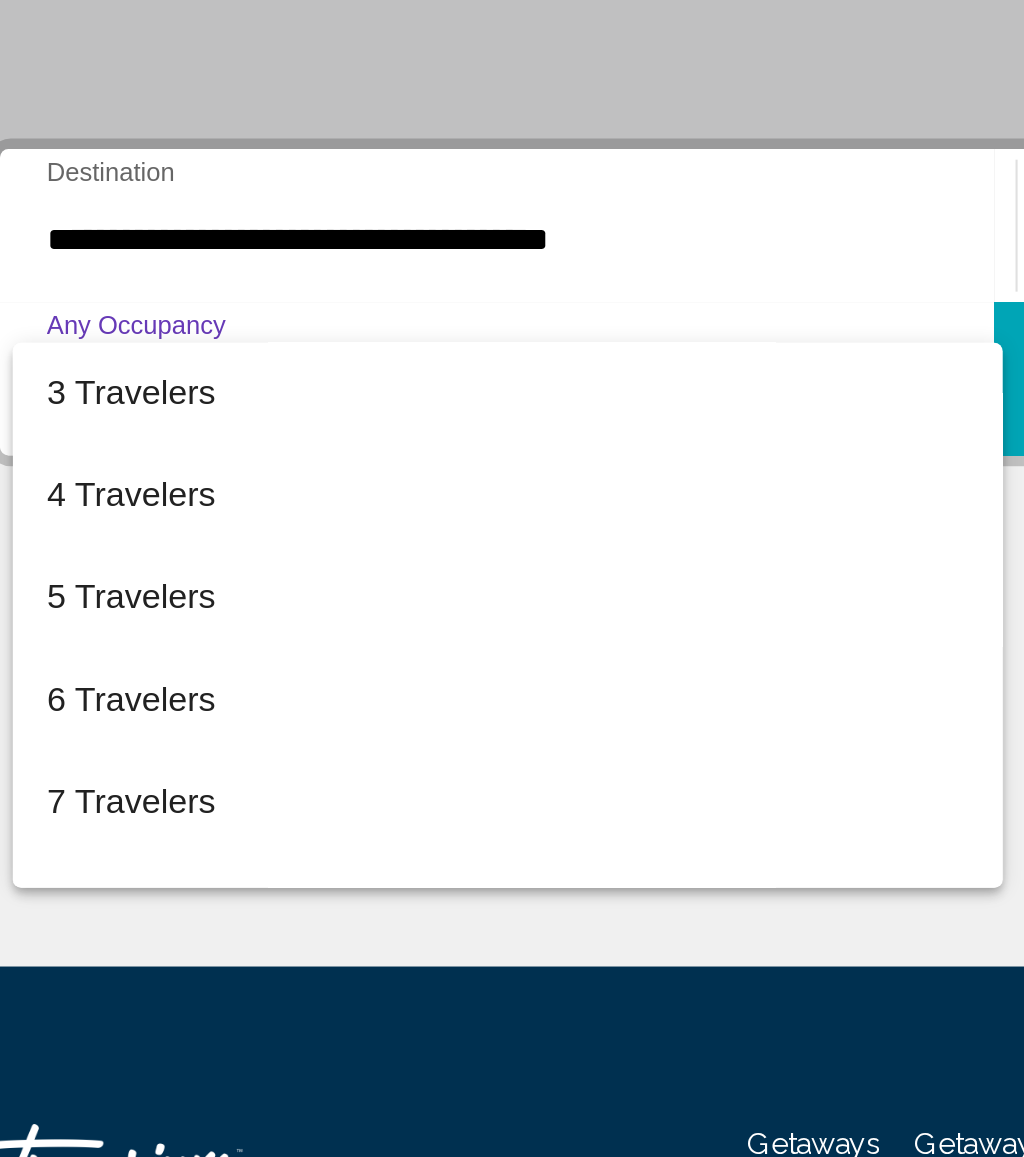scroll, scrollTop: 95, scrollLeft: 0, axis: vertical 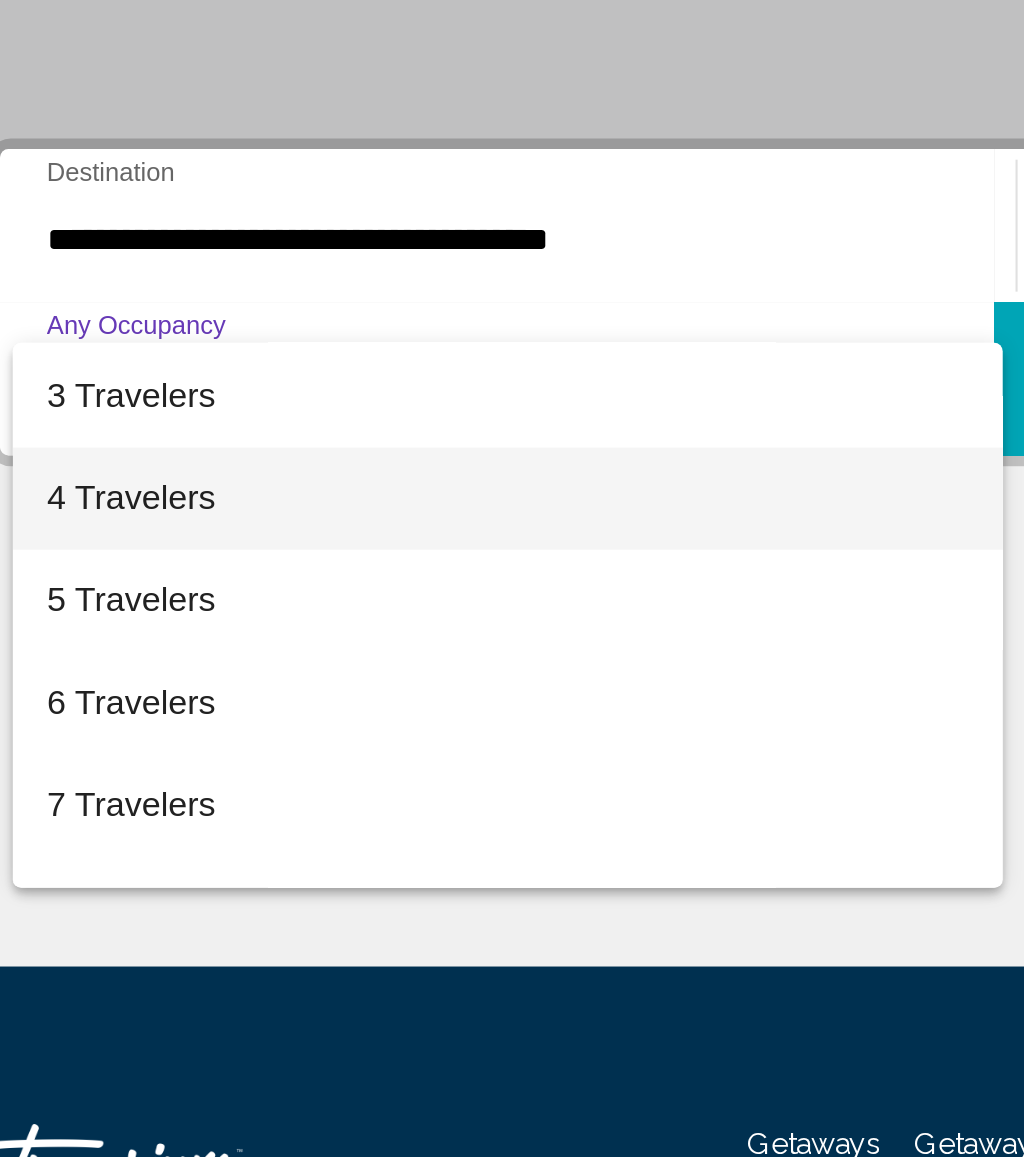 click on "4 Travelers" at bounding box center (283, 692) 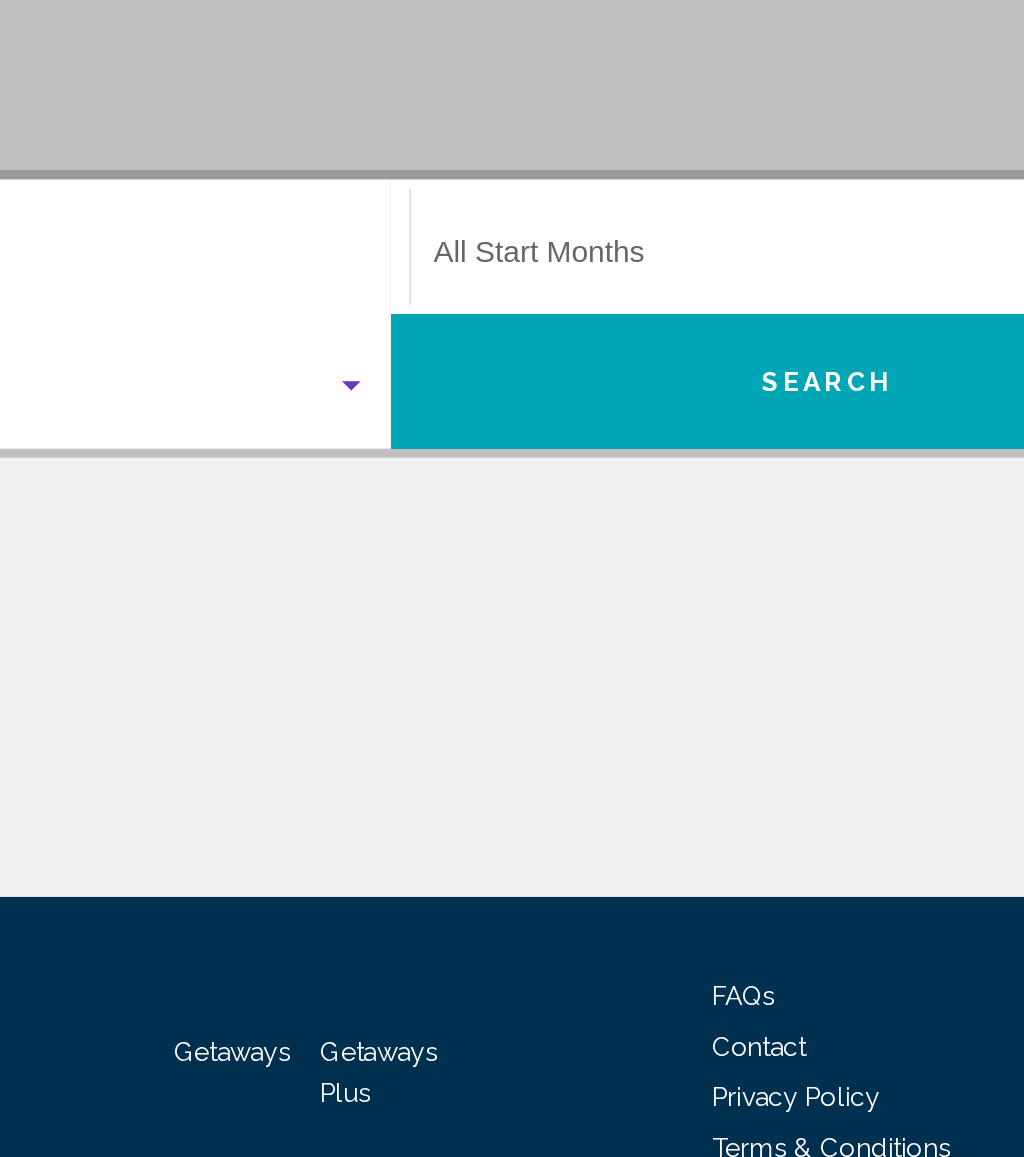click at bounding box center (742, 571) 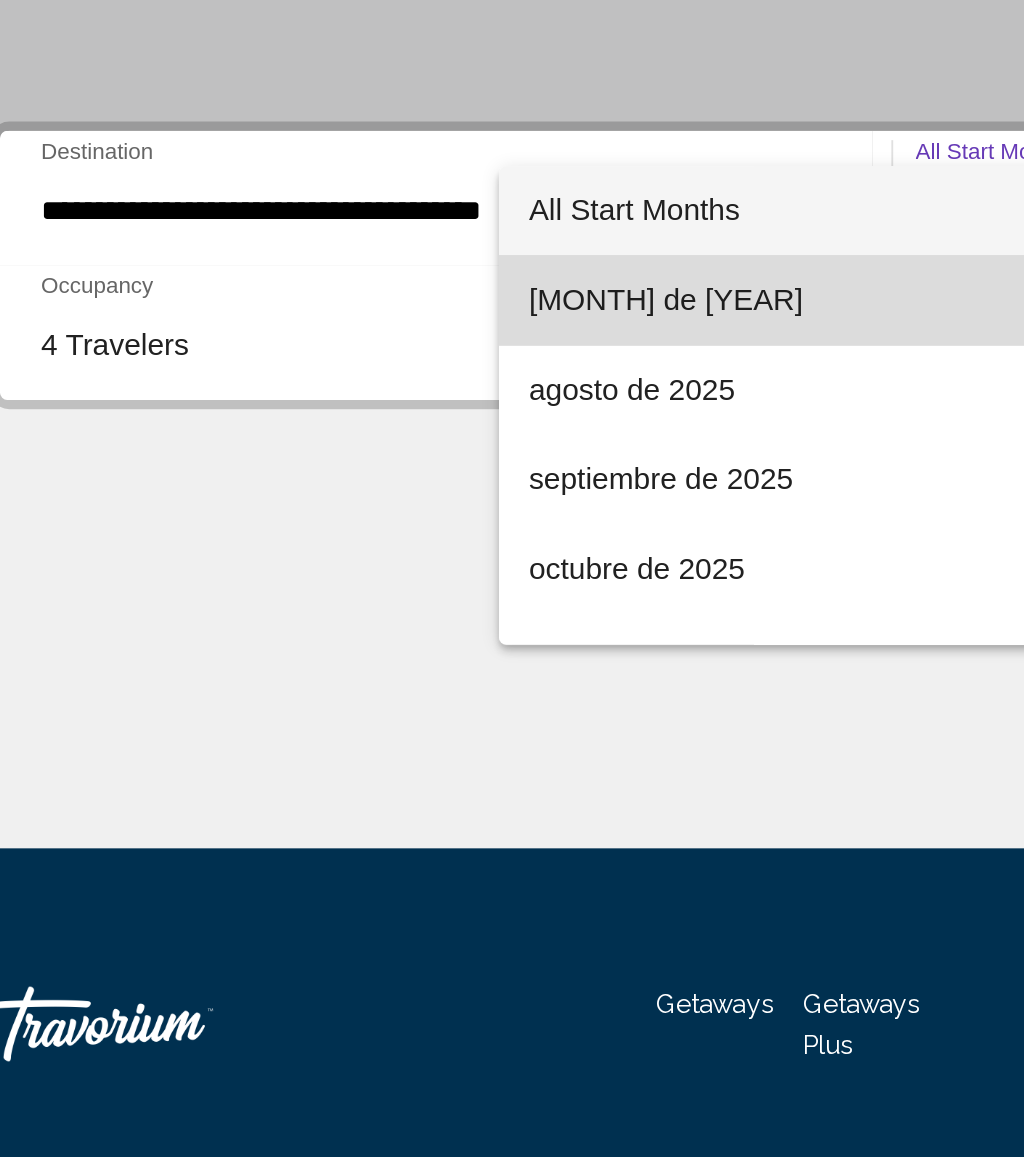 click on "julio de 2025" at bounding box center (544, 619) 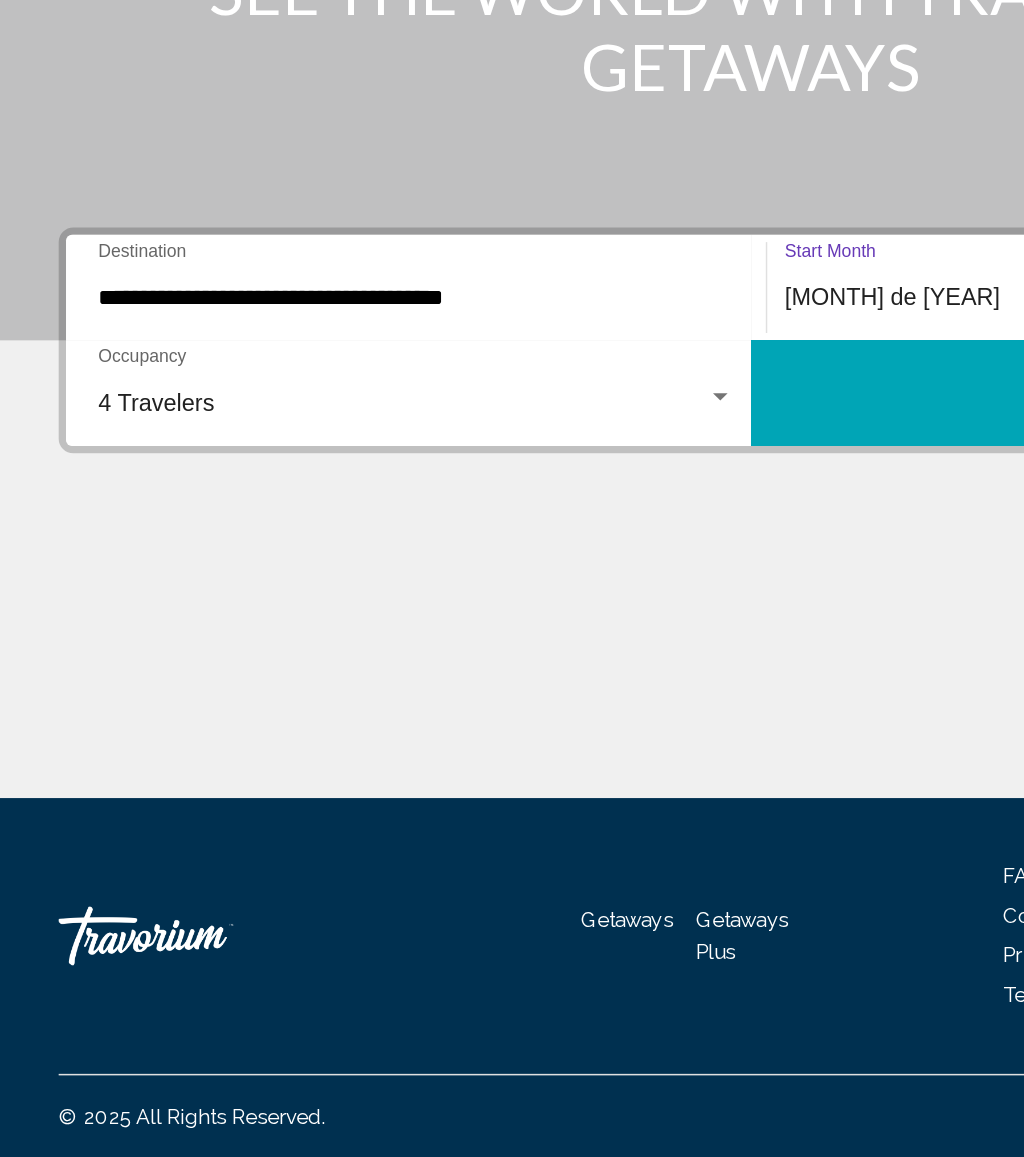 click on "Search" at bounding box center (745, 636) 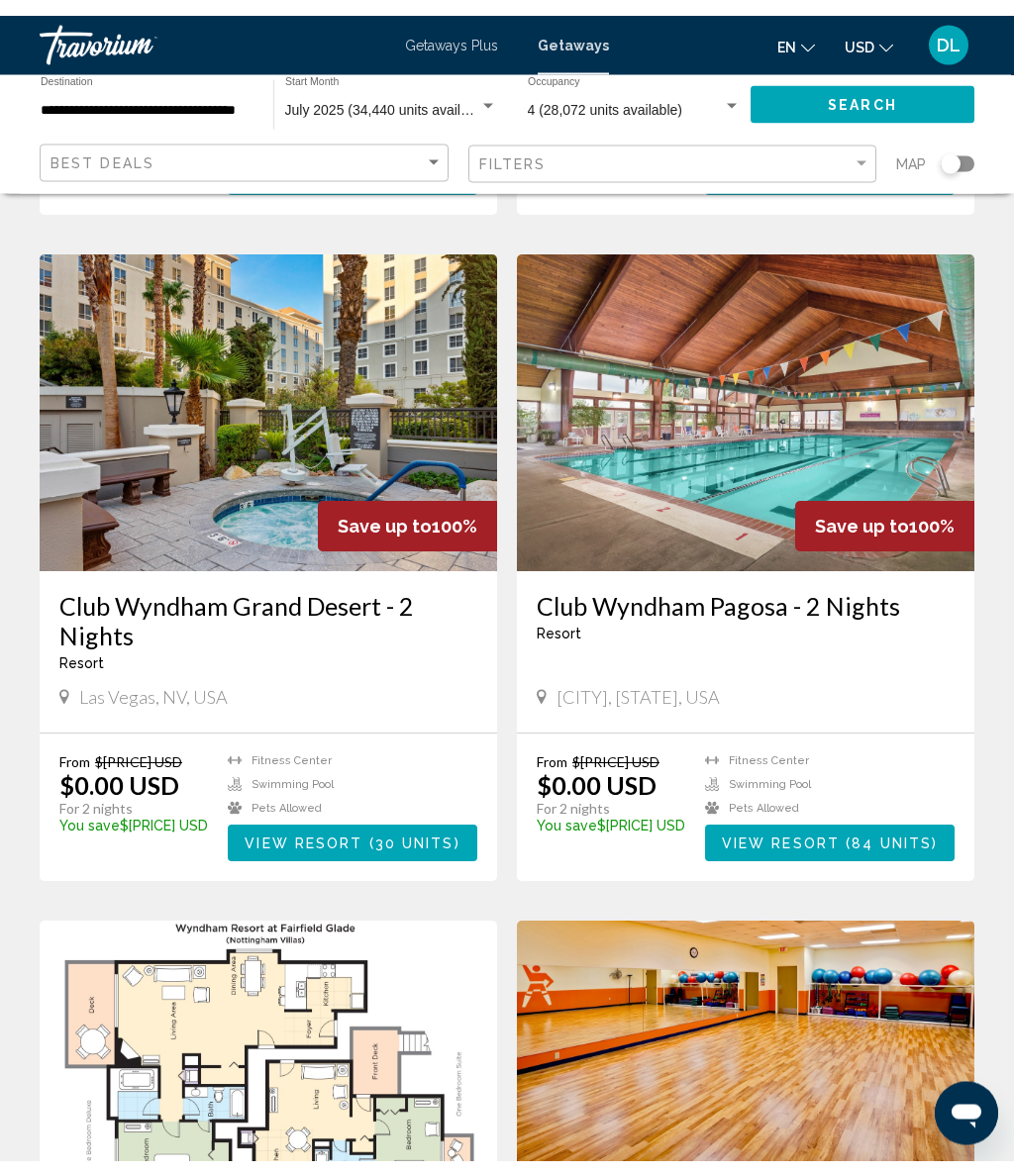 scroll, scrollTop: 1968, scrollLeft: 0, axis: vertical 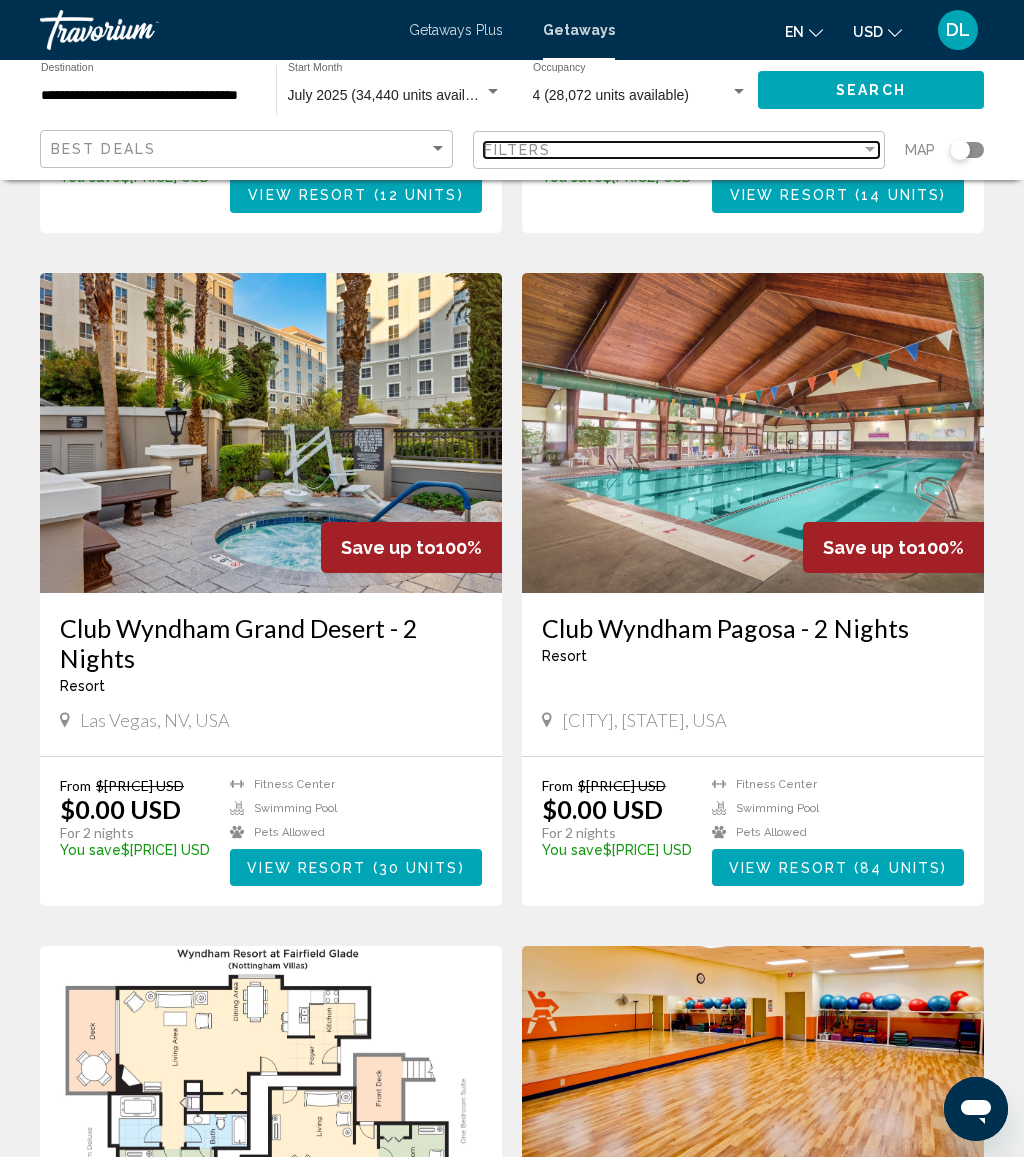 click on "Filters" at bounding box center (673, 150) 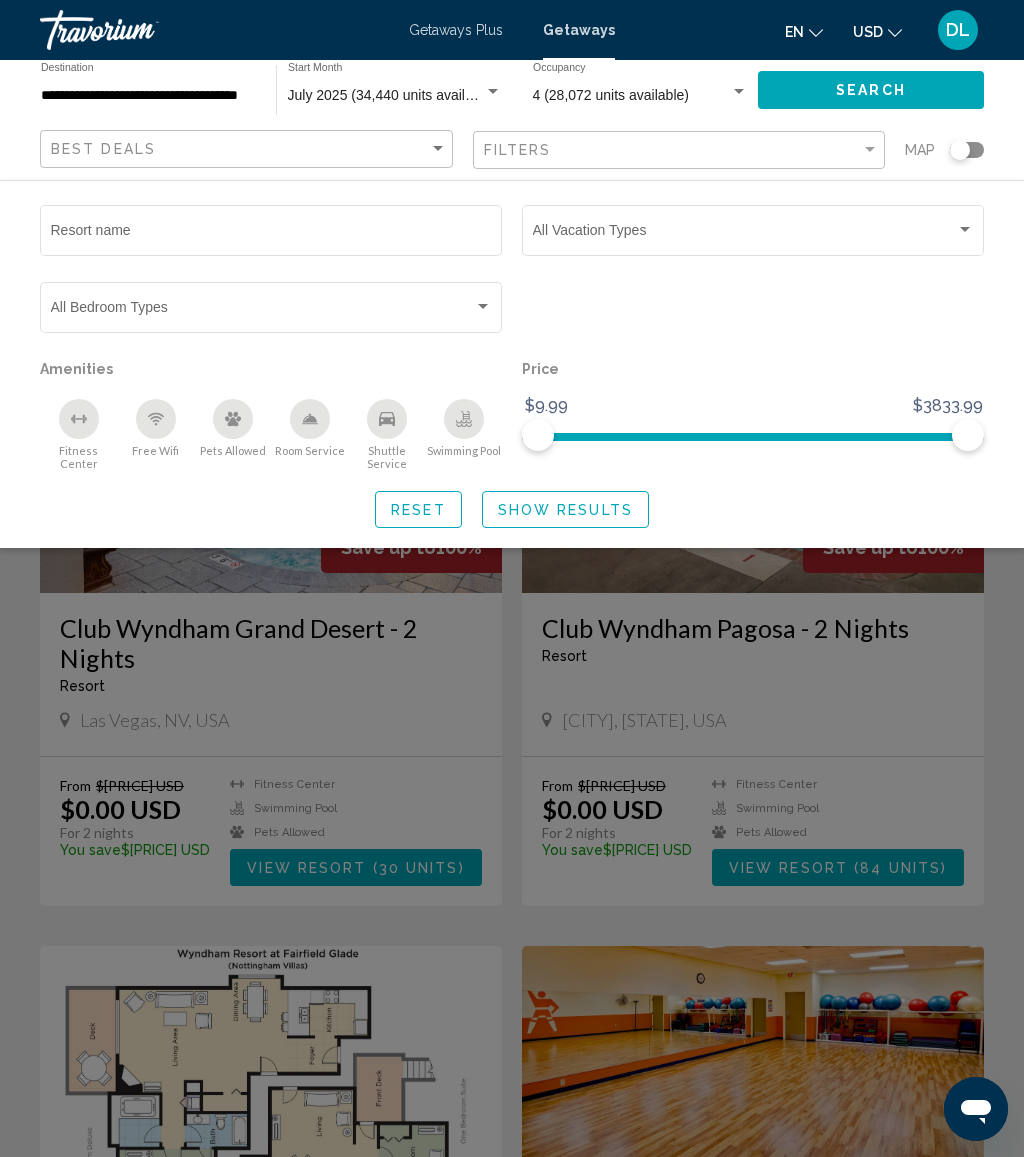 click on "Resort name" at bounding box center (271, 228) 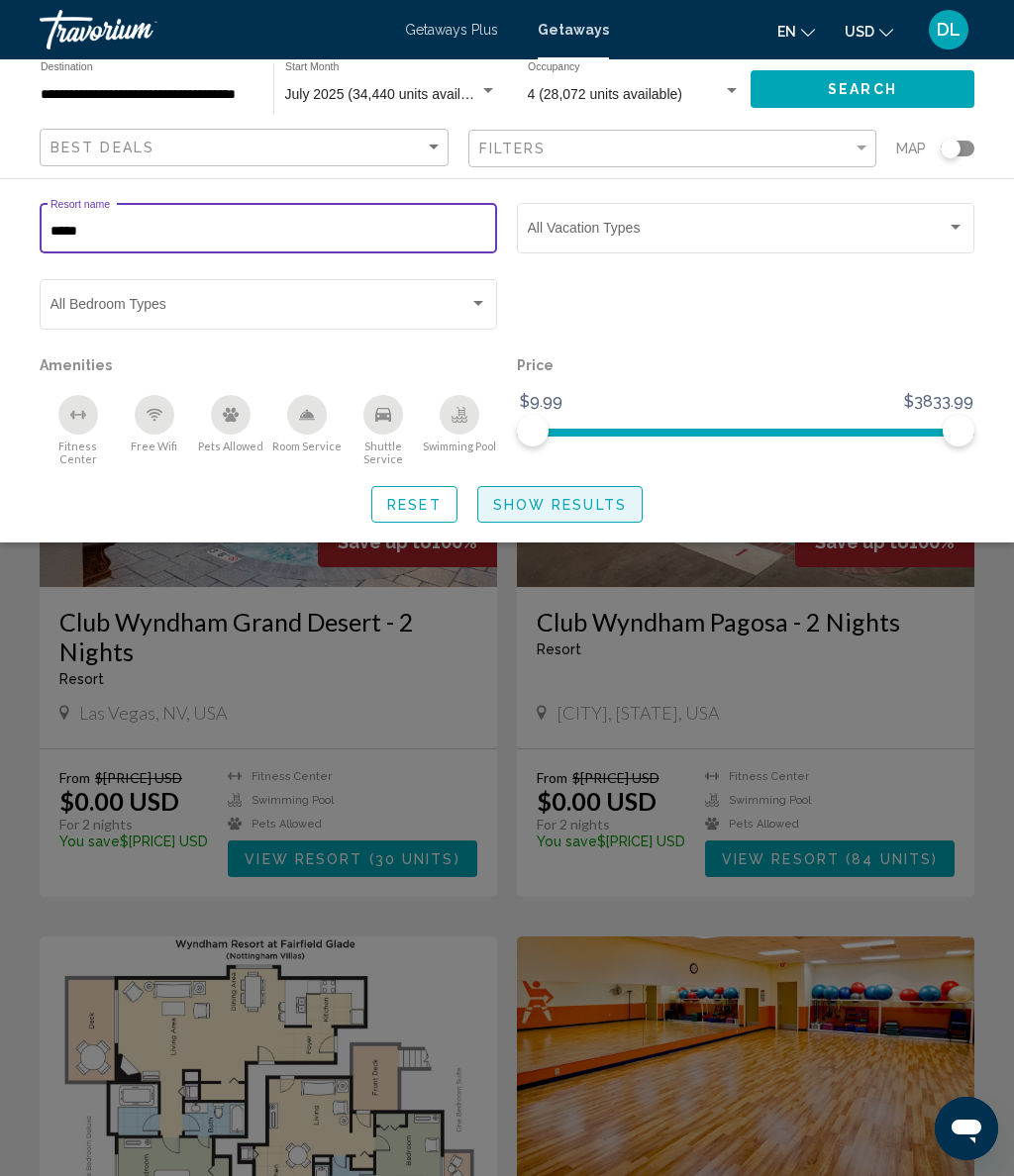 click on "Show Results" at bounding box center [559, 505] 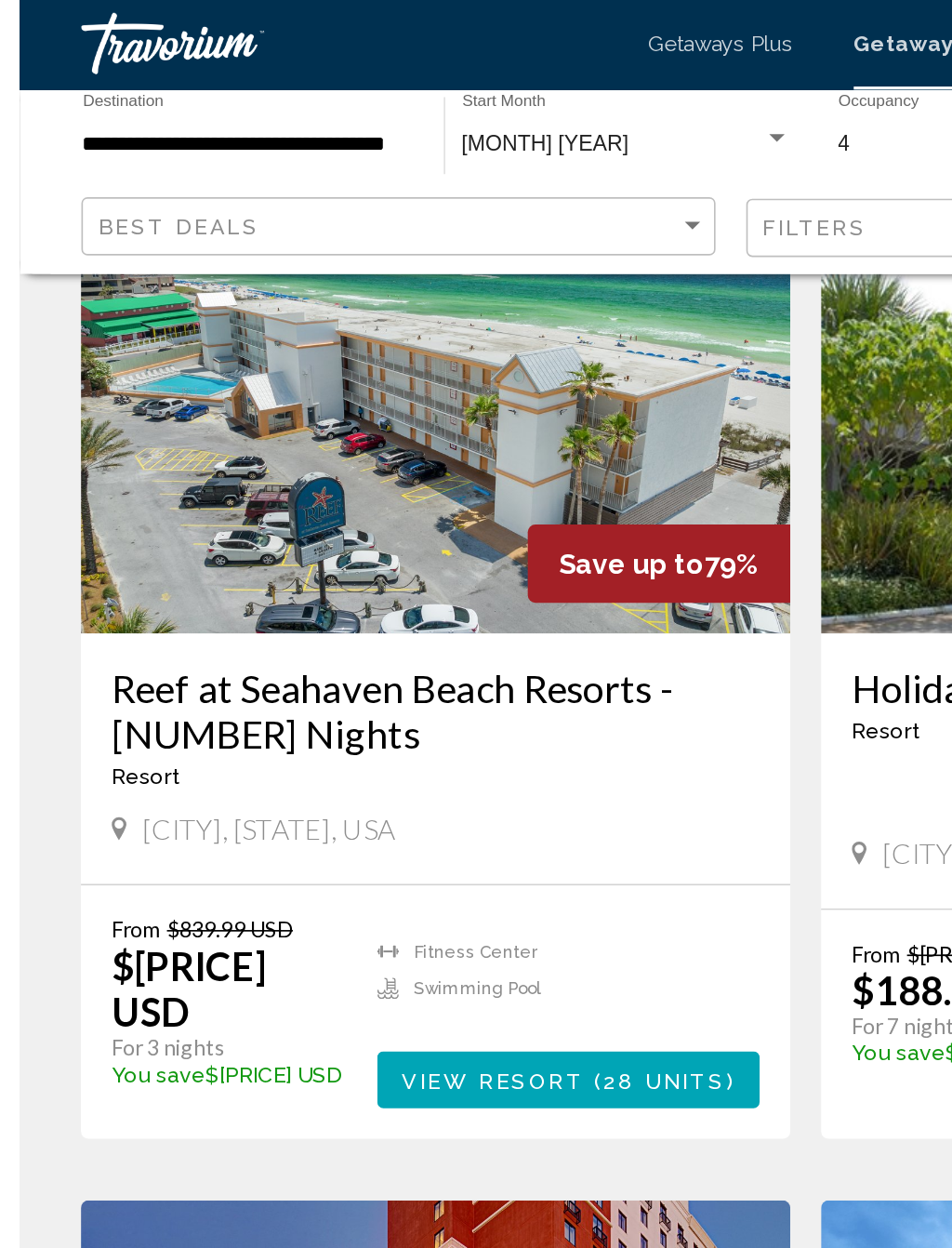 scroll, scrollTop: 2738, scrollLeft: 0, axis: vertical 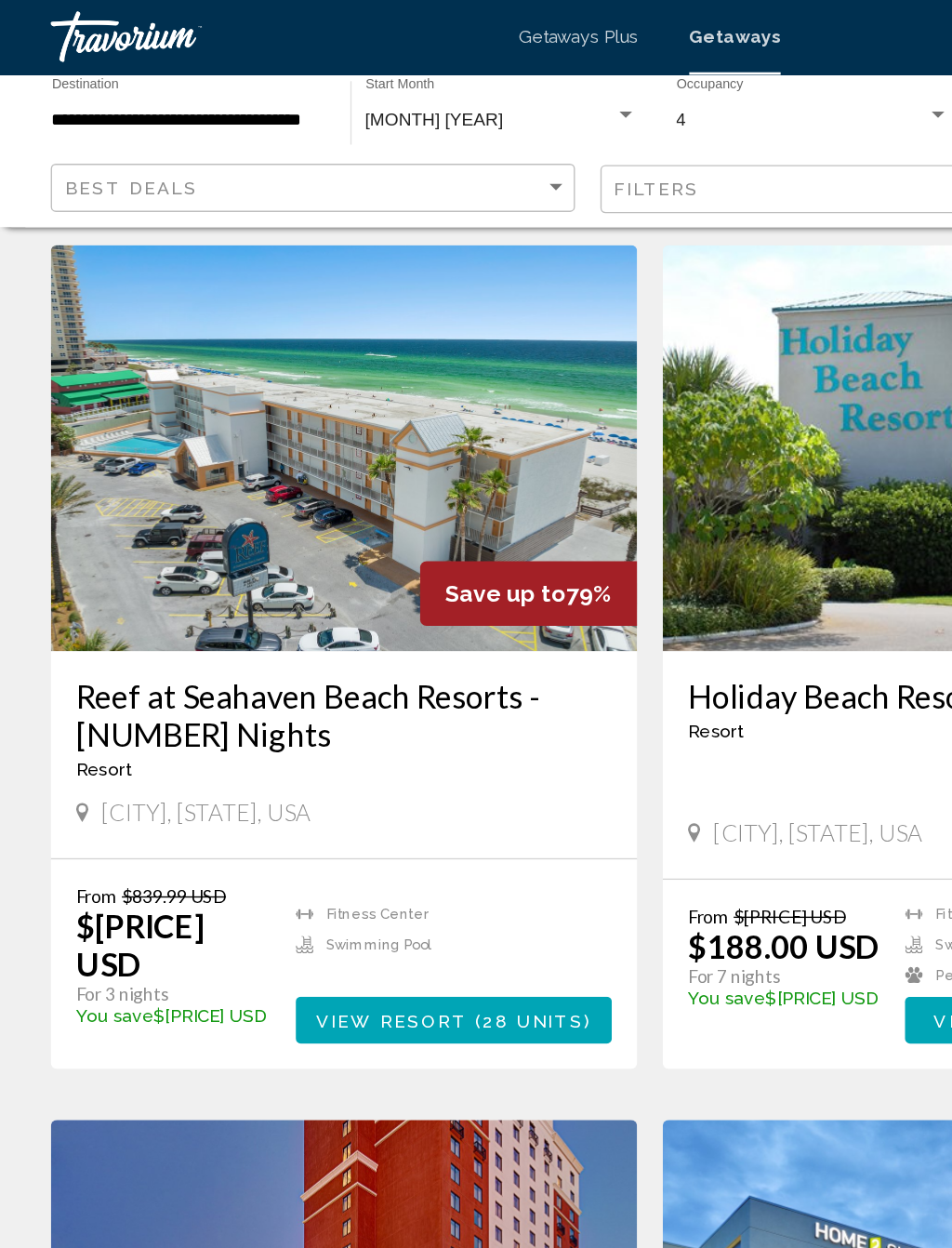 click on "View Resort    ( 28 units )" at bounding box center [332, 748] 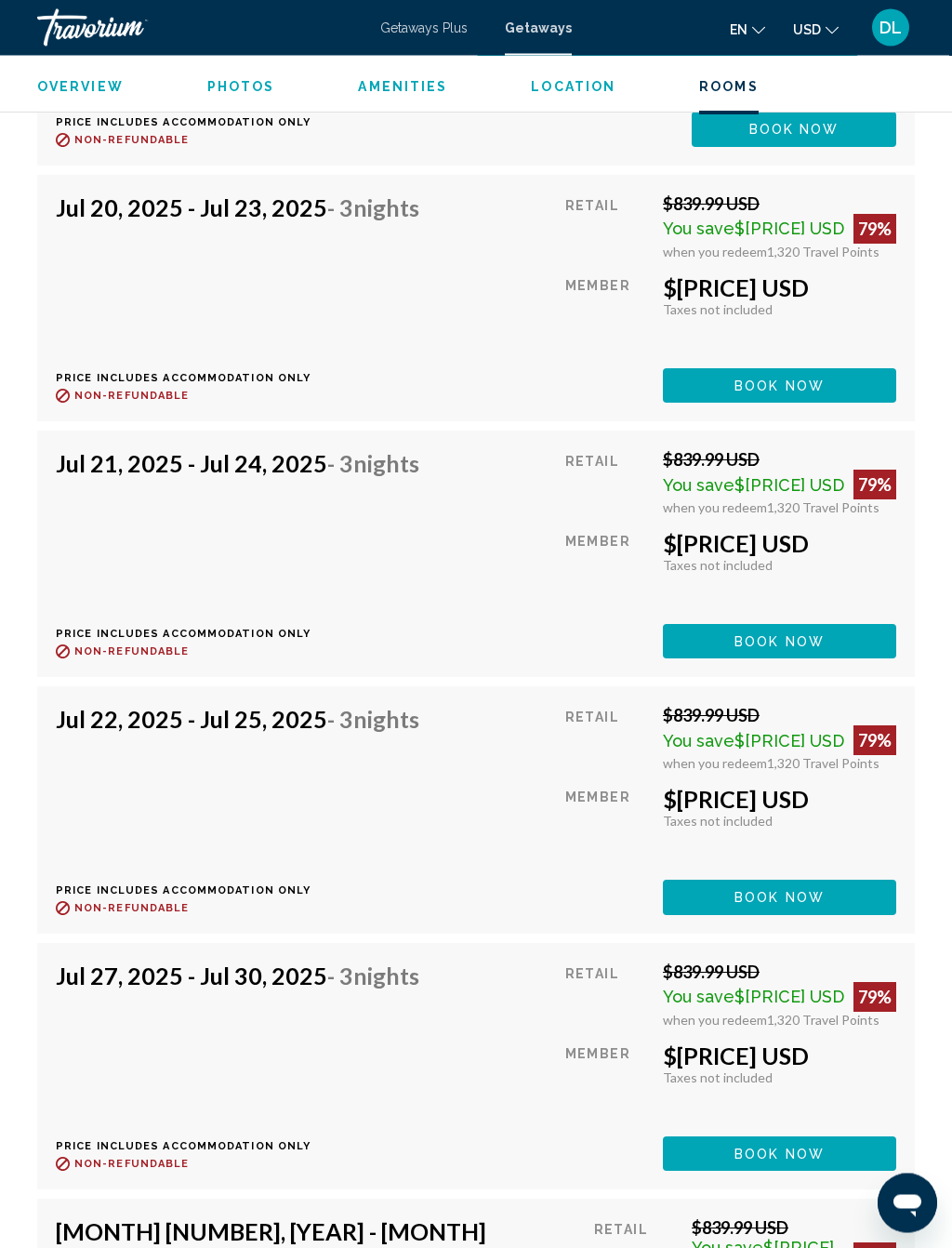scroll, scrollTop: 3655, scrollLeft: 0, axis: vertical 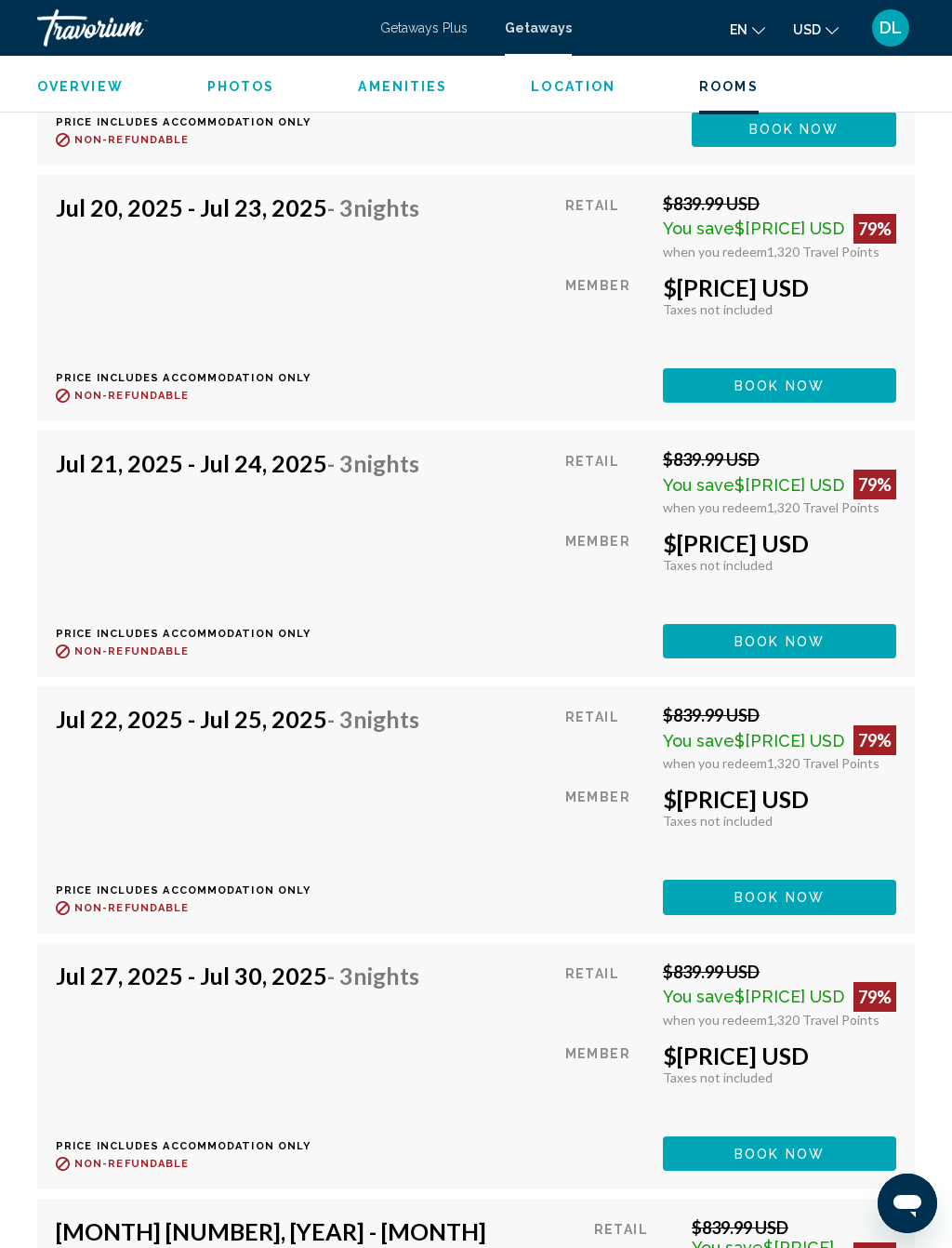 click on "Book now" at bounding box center (794, 130) 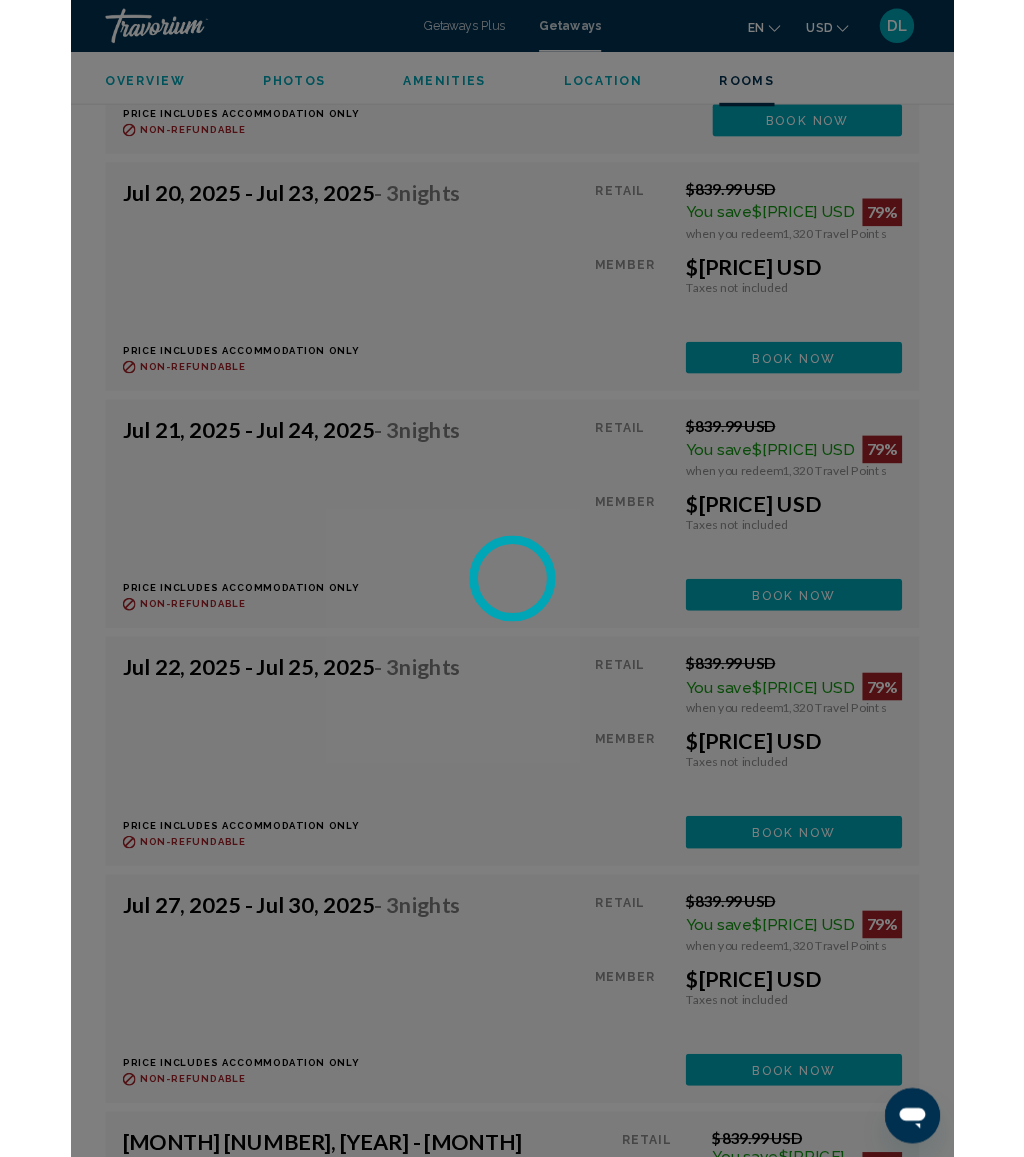 scroll, scrollTop: 0, scrollLeft: 0, axis: both 